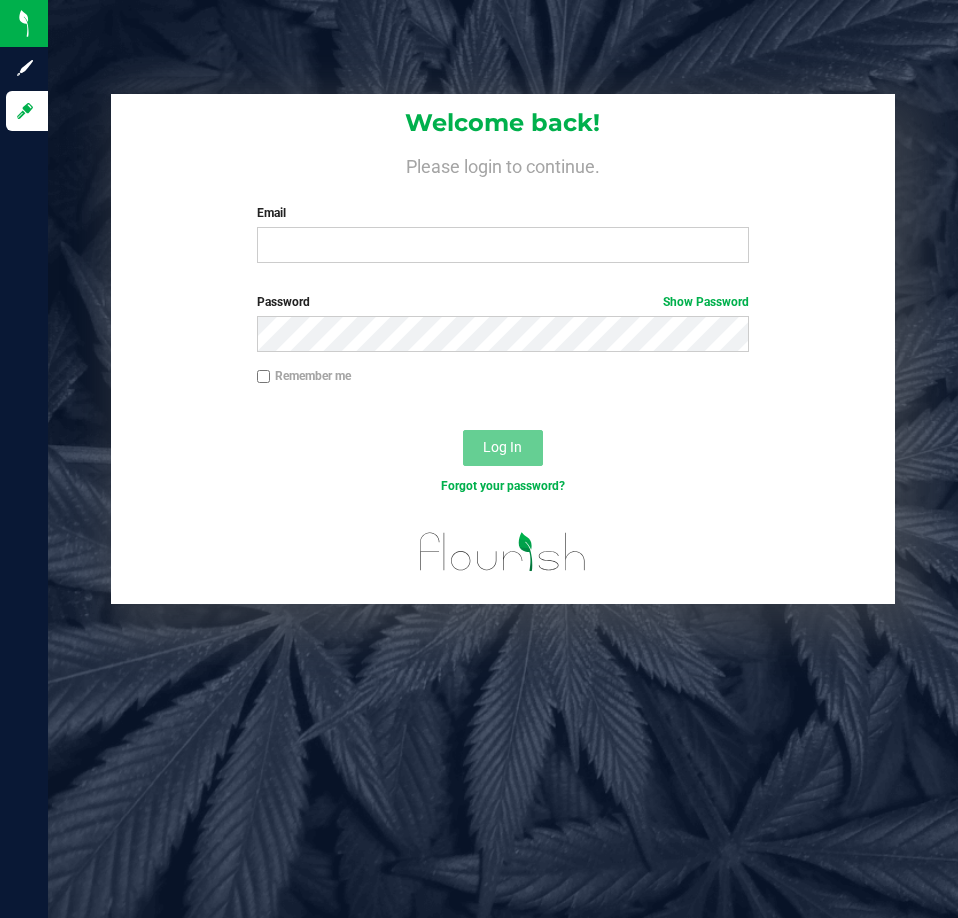scroll, scrollTop: 0, scrollLeft: 0, axis: both 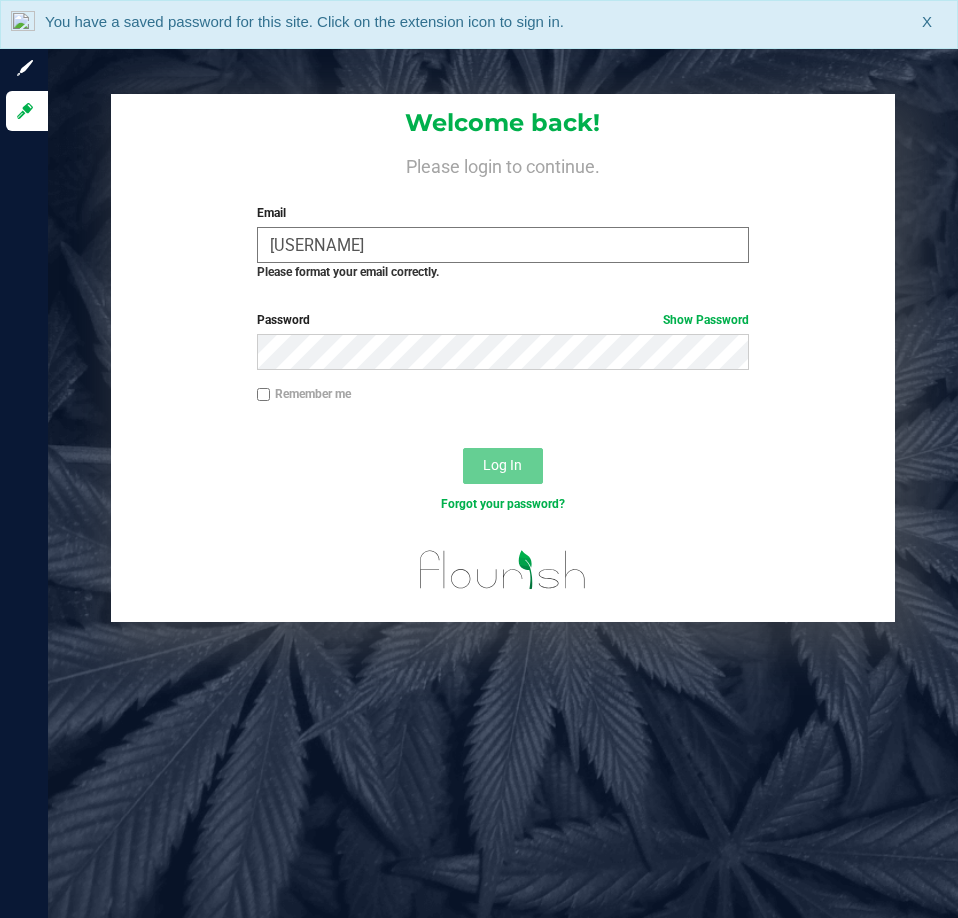 click on "kgarcia2liveparallel.com" at bounding box center [503, 245] 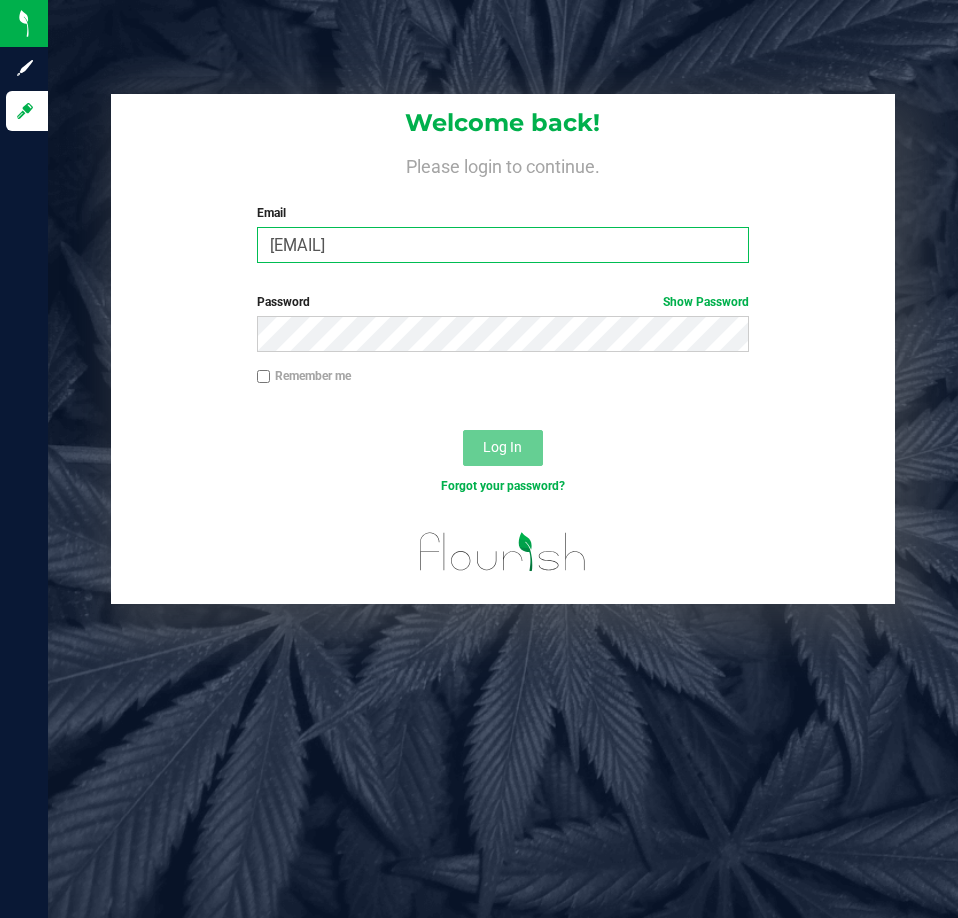 click on "kgarcia2@liveparallel.com" at bounding box center [503, 245] 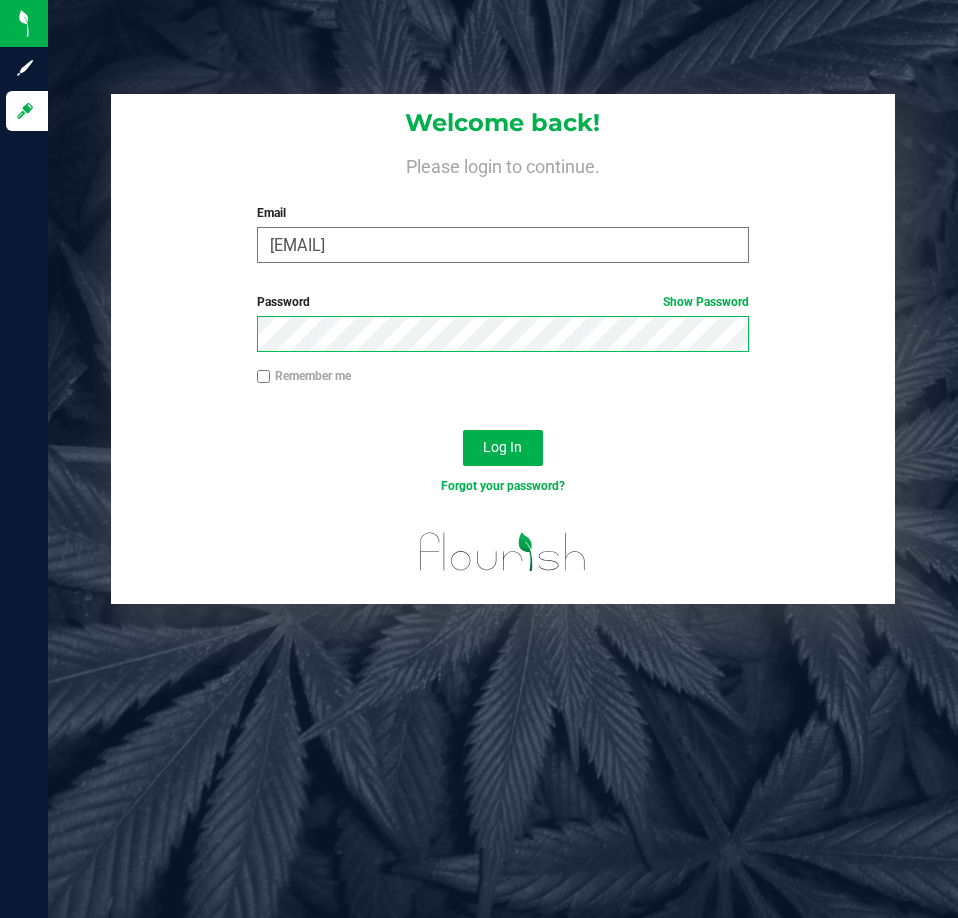 click on "Log In" at bounding box center [503, 448] 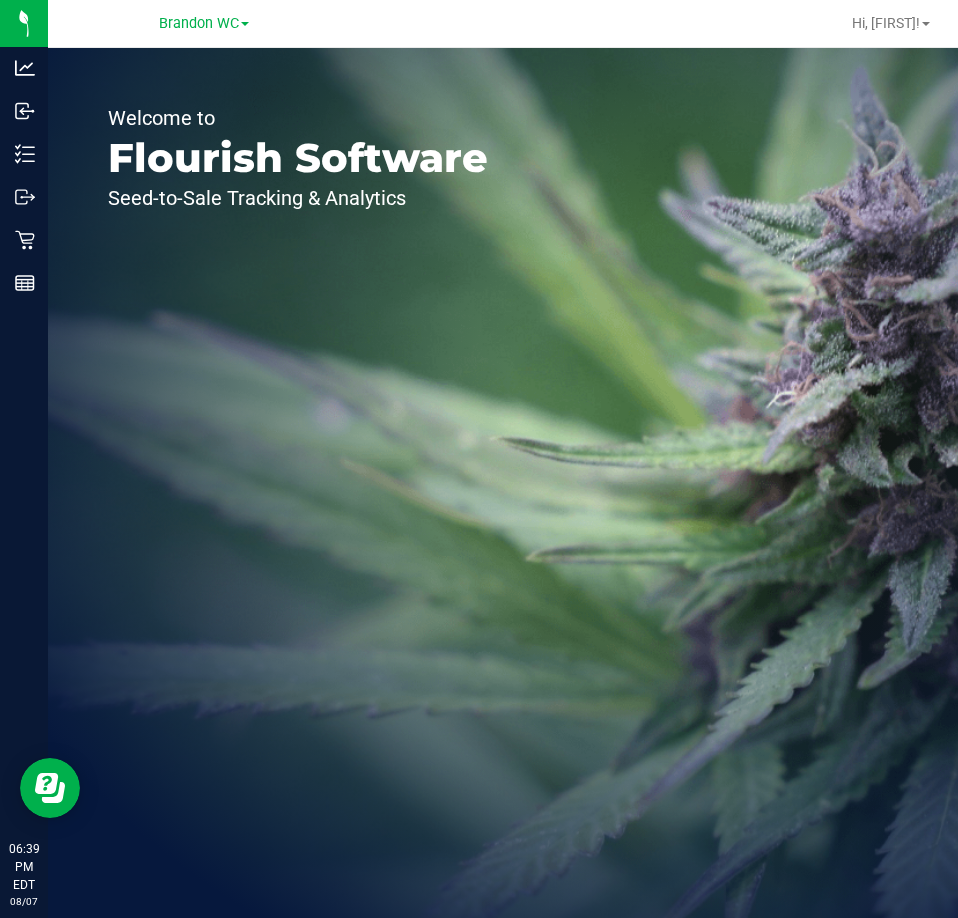 scroll, scrollTop: 0, scrollLeft: 0, axis: both 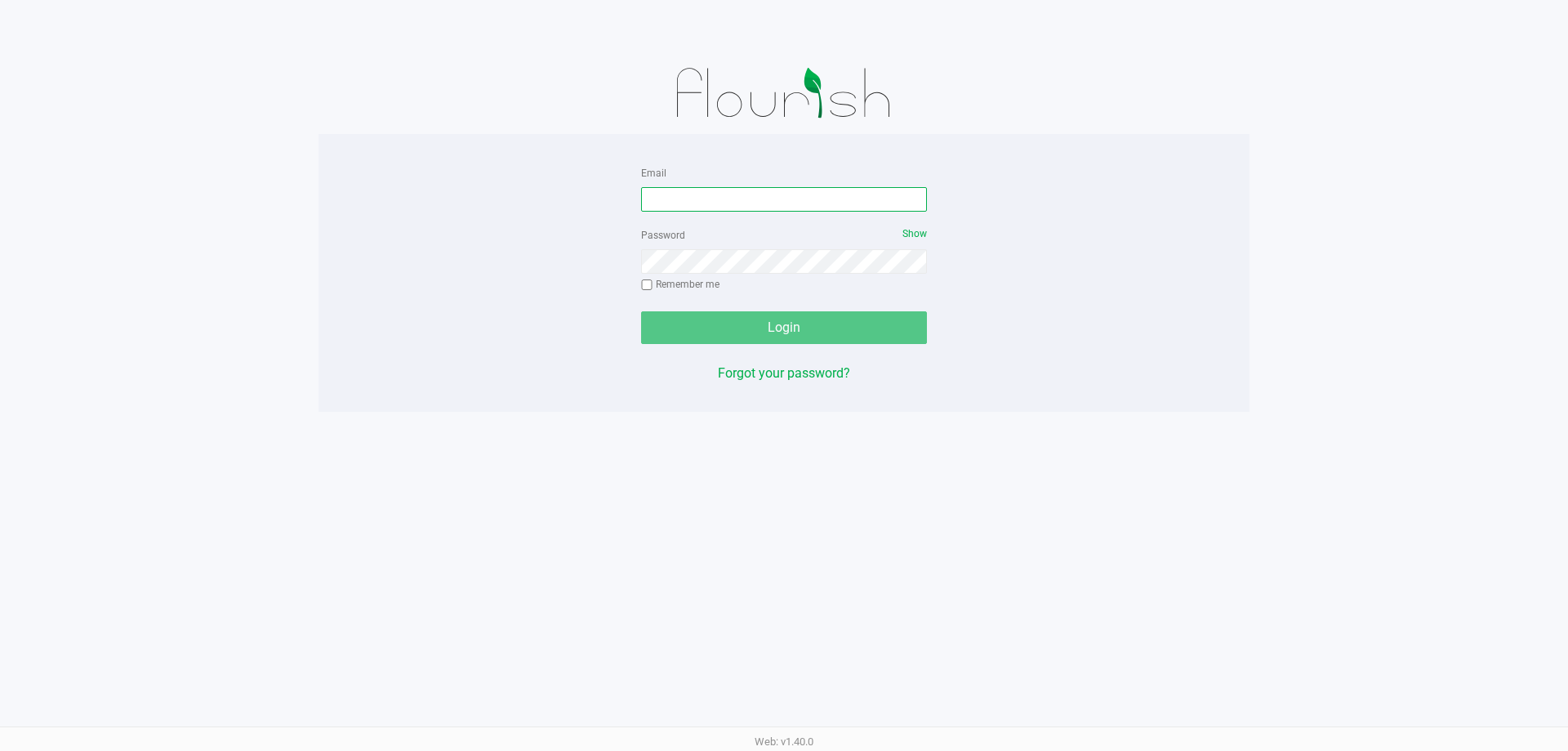 click on "Email" at bounding box center [784, 199] 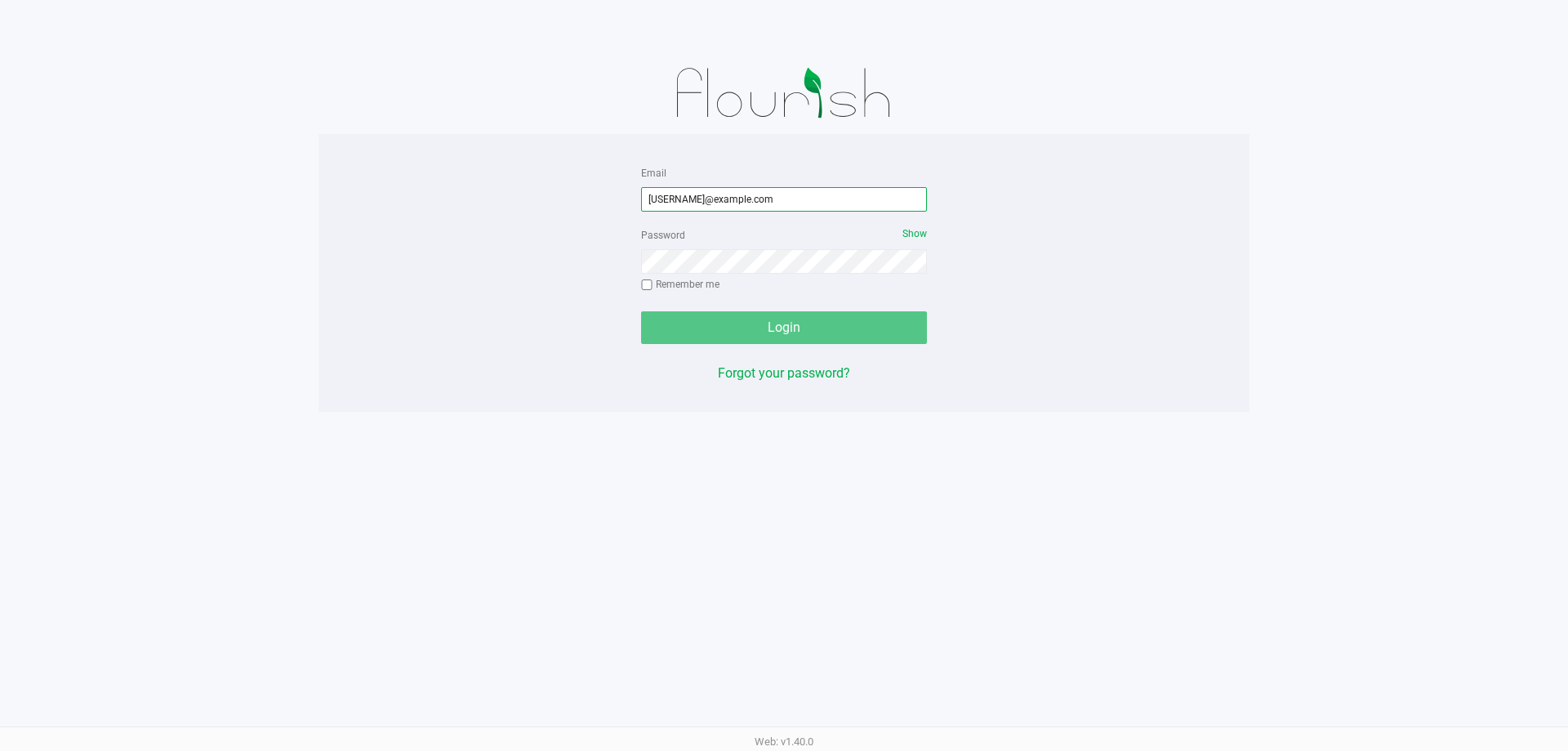 type on "[USERNAME]@example.com" 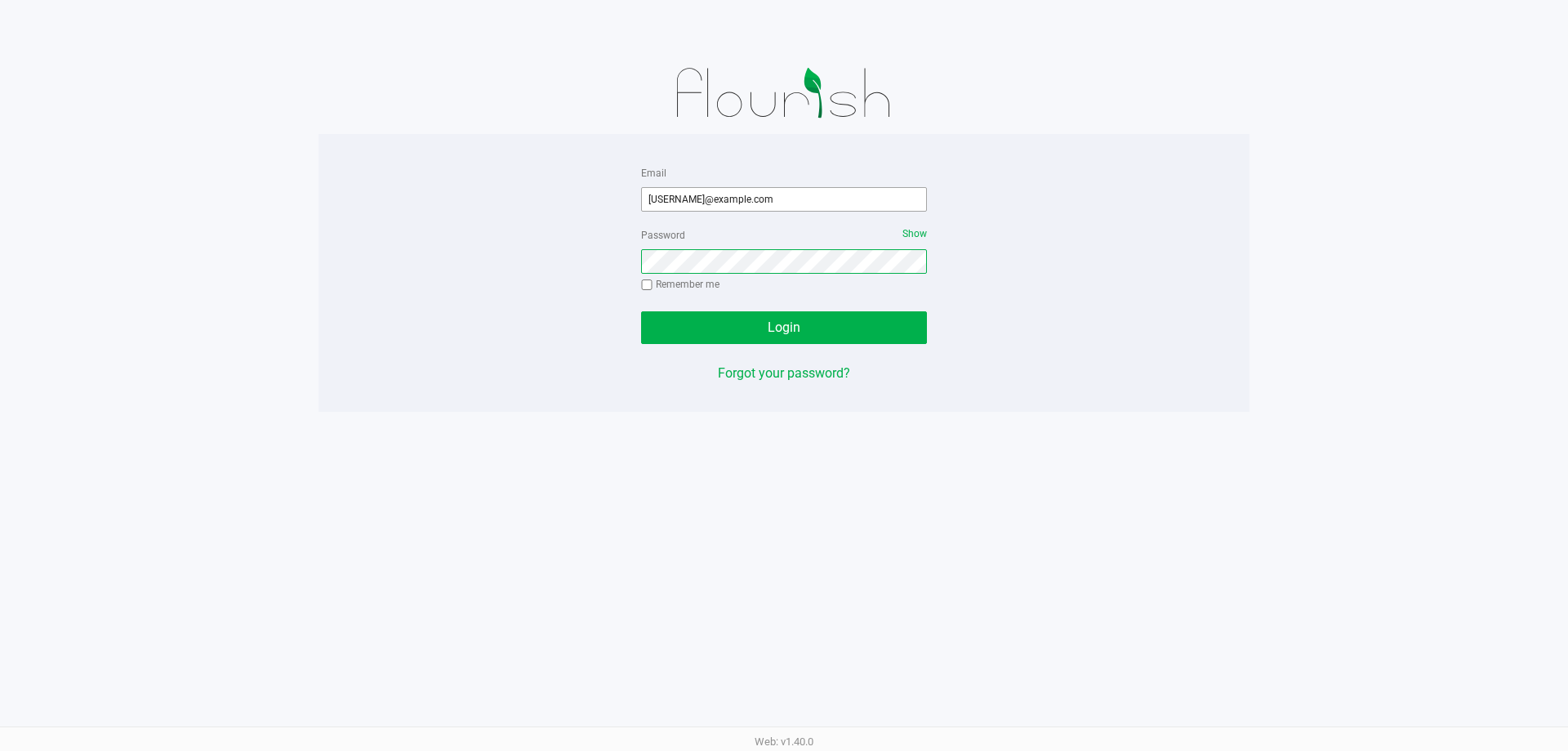 click on "Login" 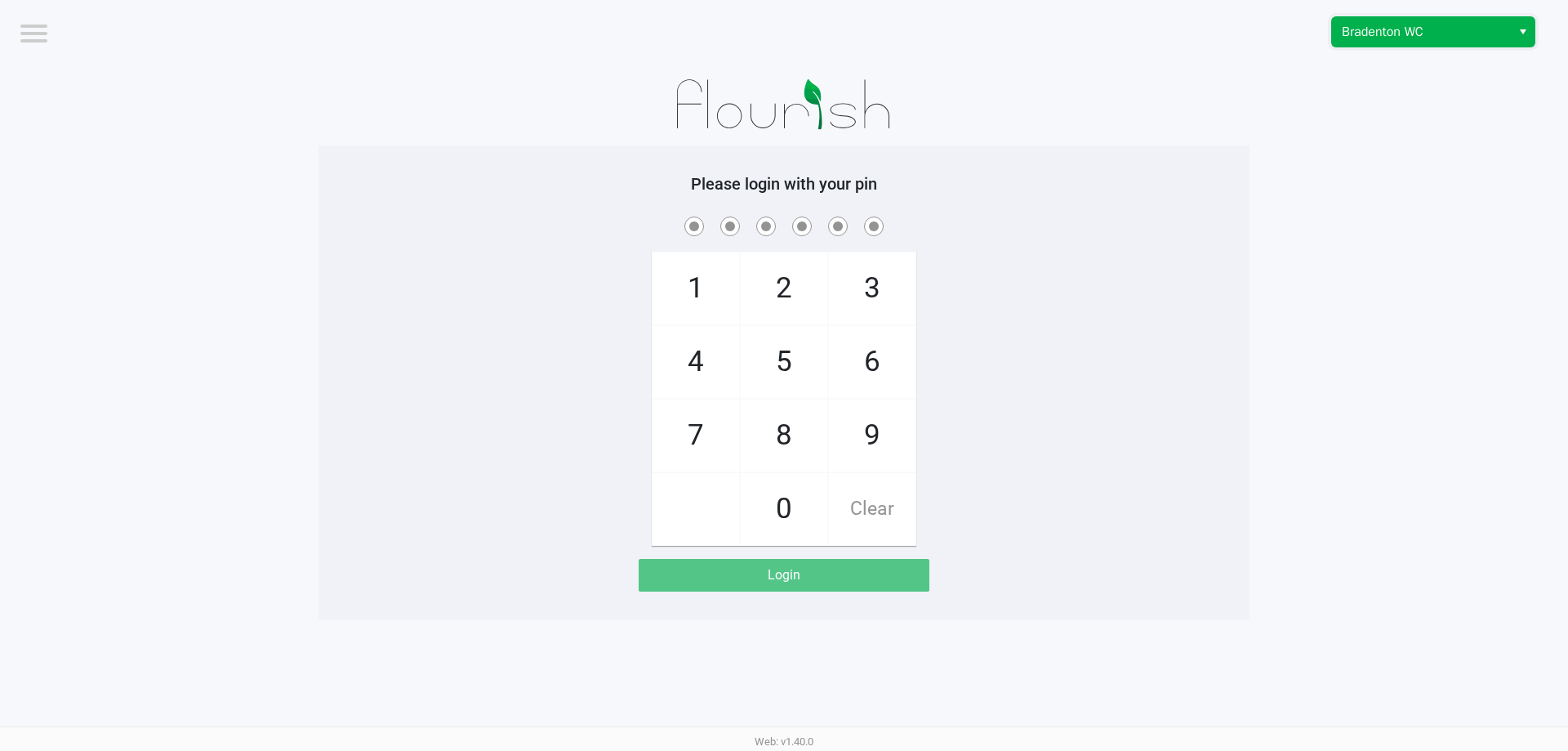 click on "Bradenton WC" at bounding box center [1421, 32] 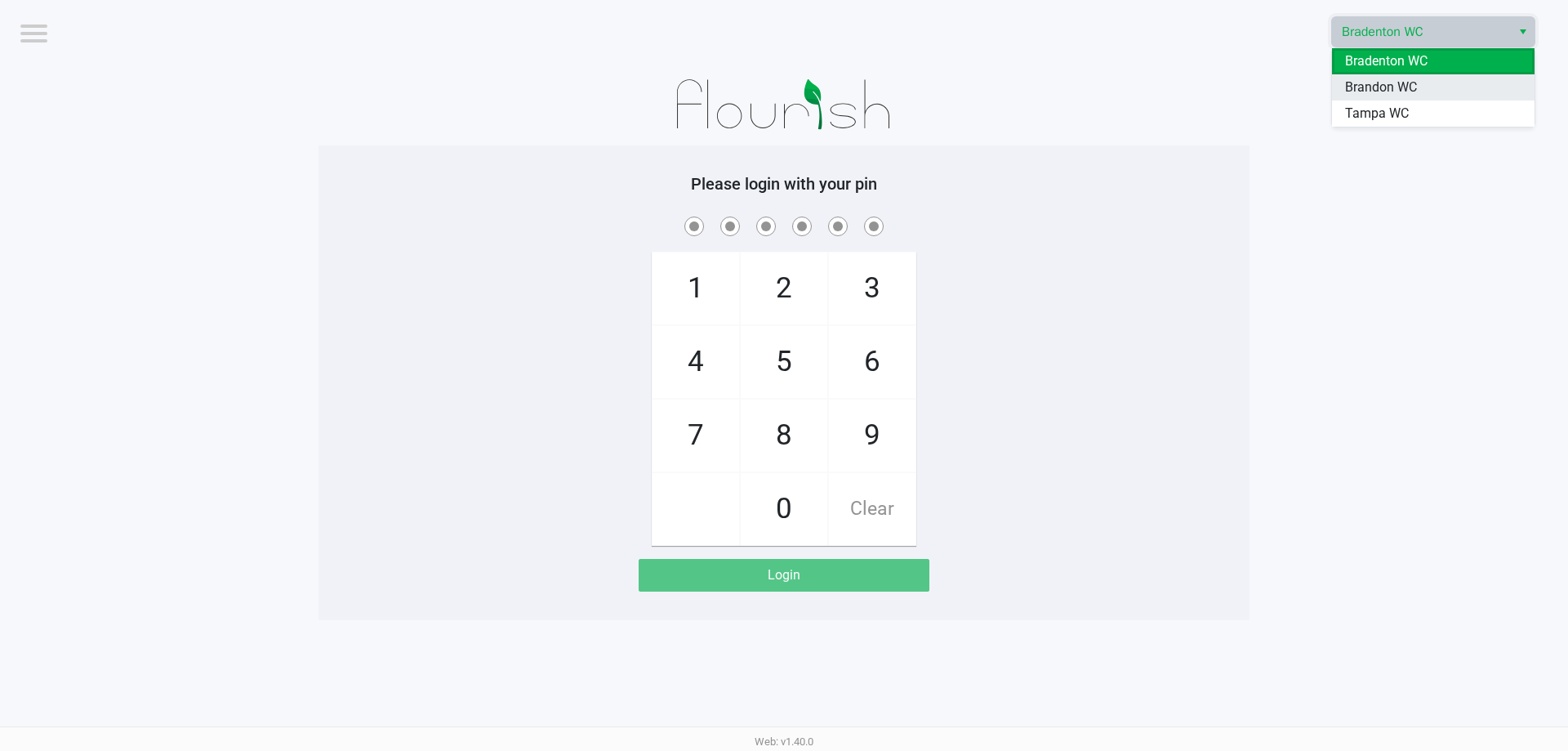 click on "Brandon WC" at bounding box center [1381, 87] 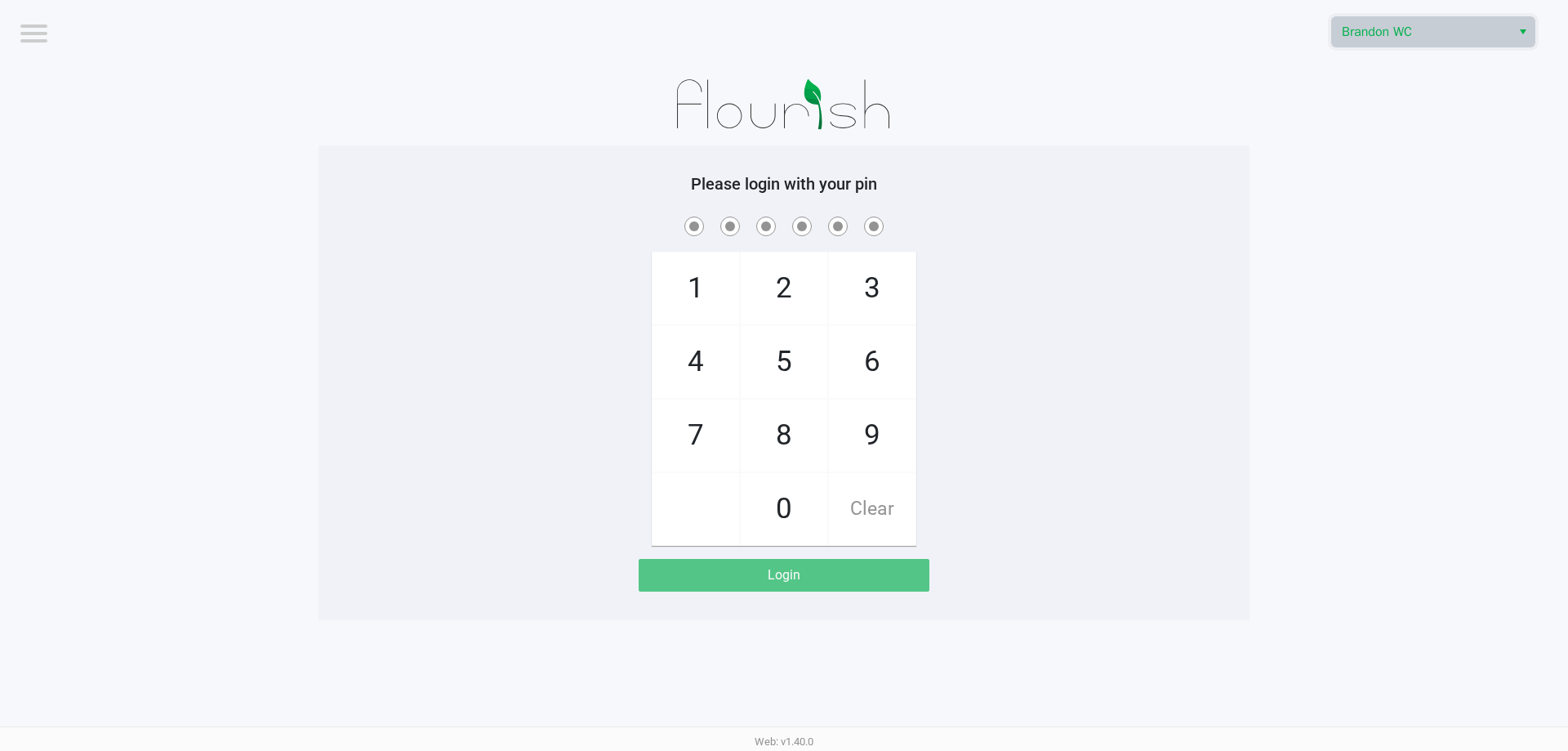 click on "Brandon WC" 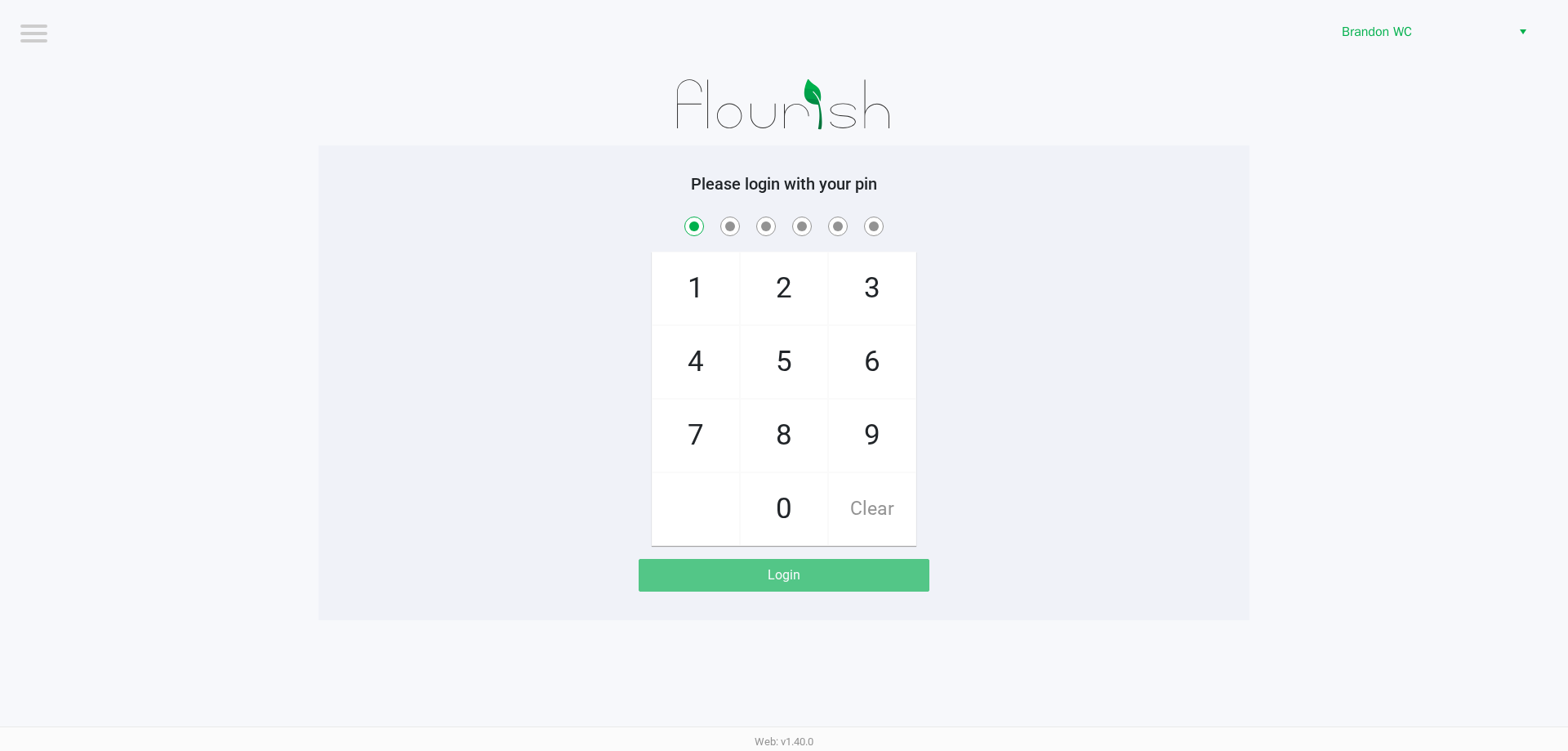 checkbox on "true" 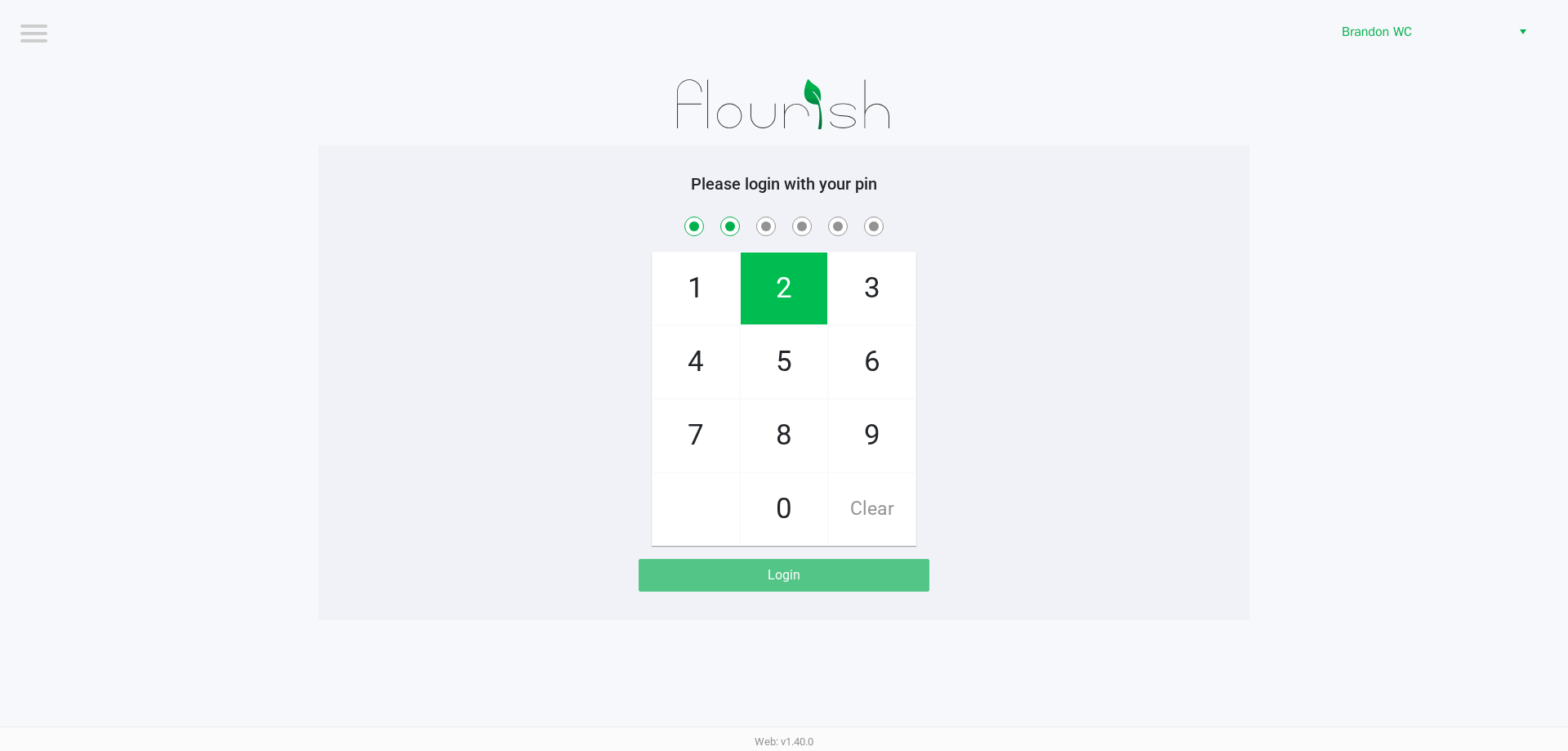 checkbox on "true" 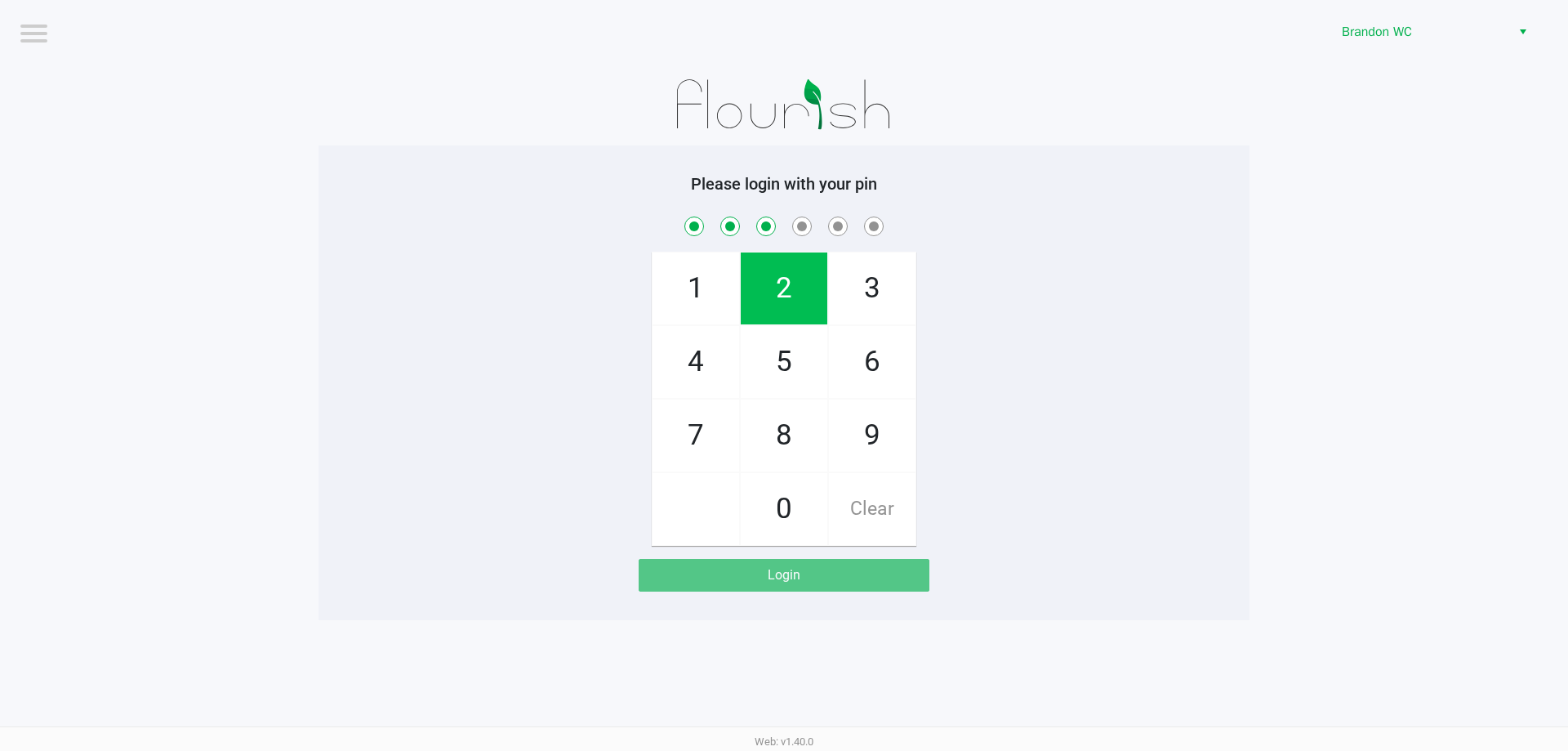 checkbox on "true" 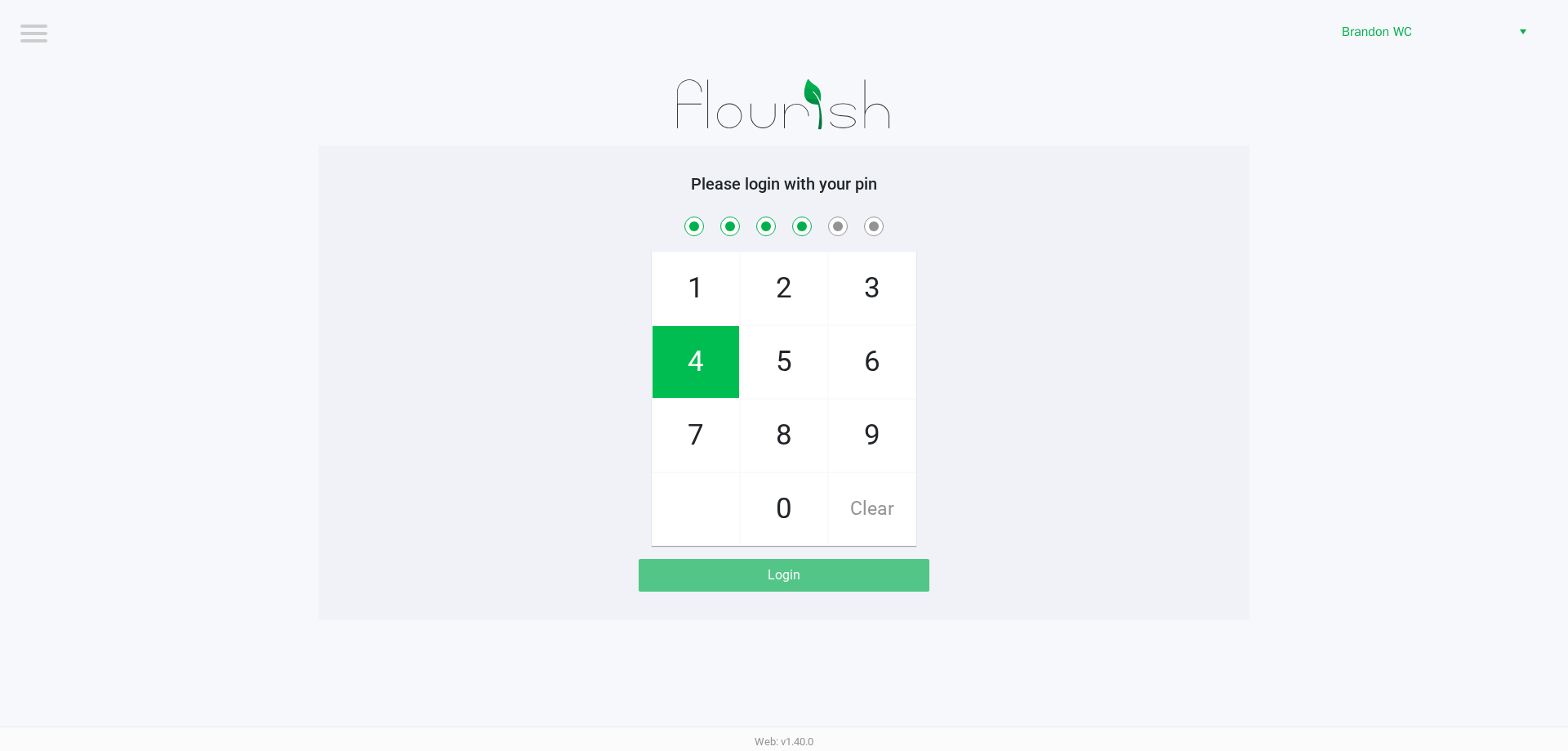 checkbox on "true" 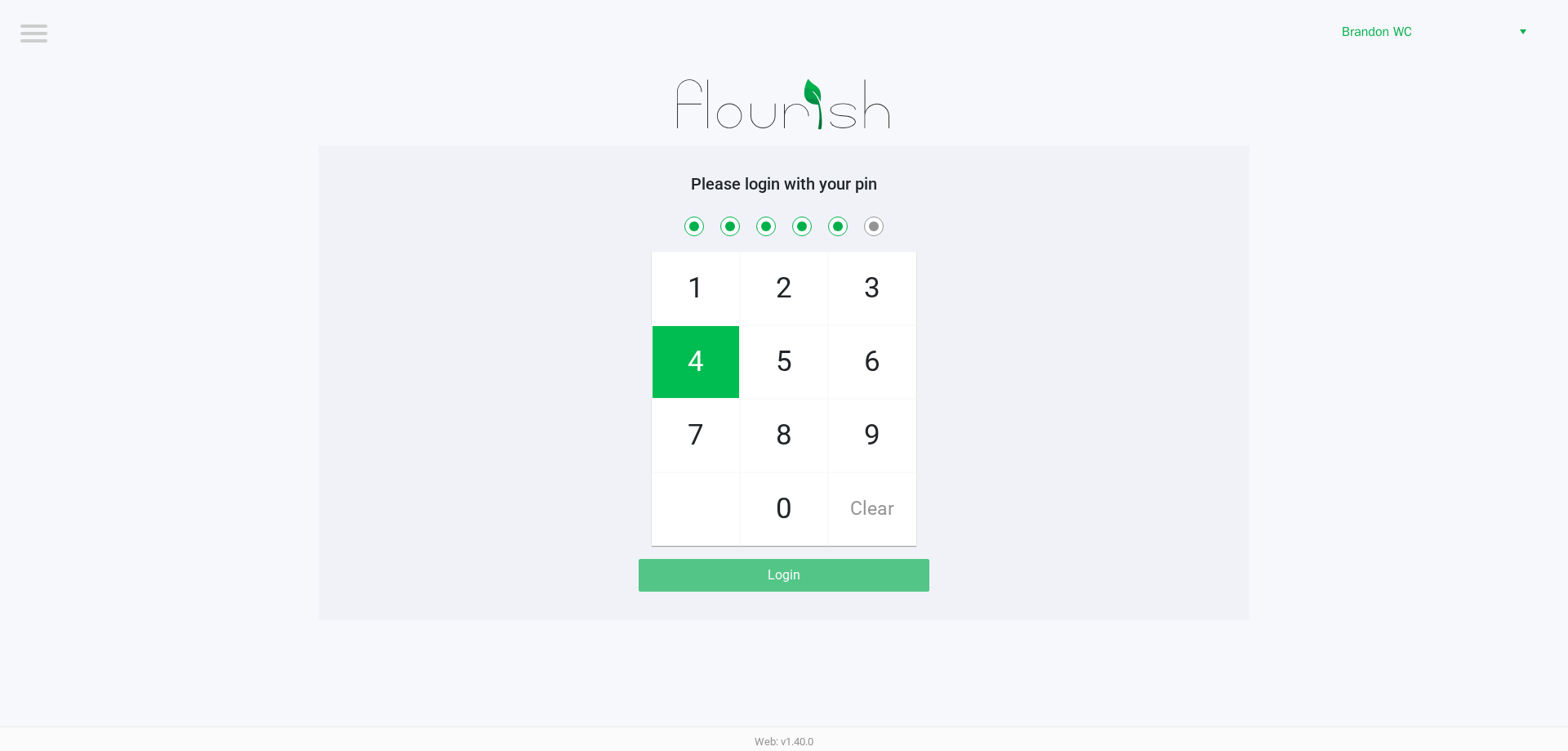 checkbox on "true" 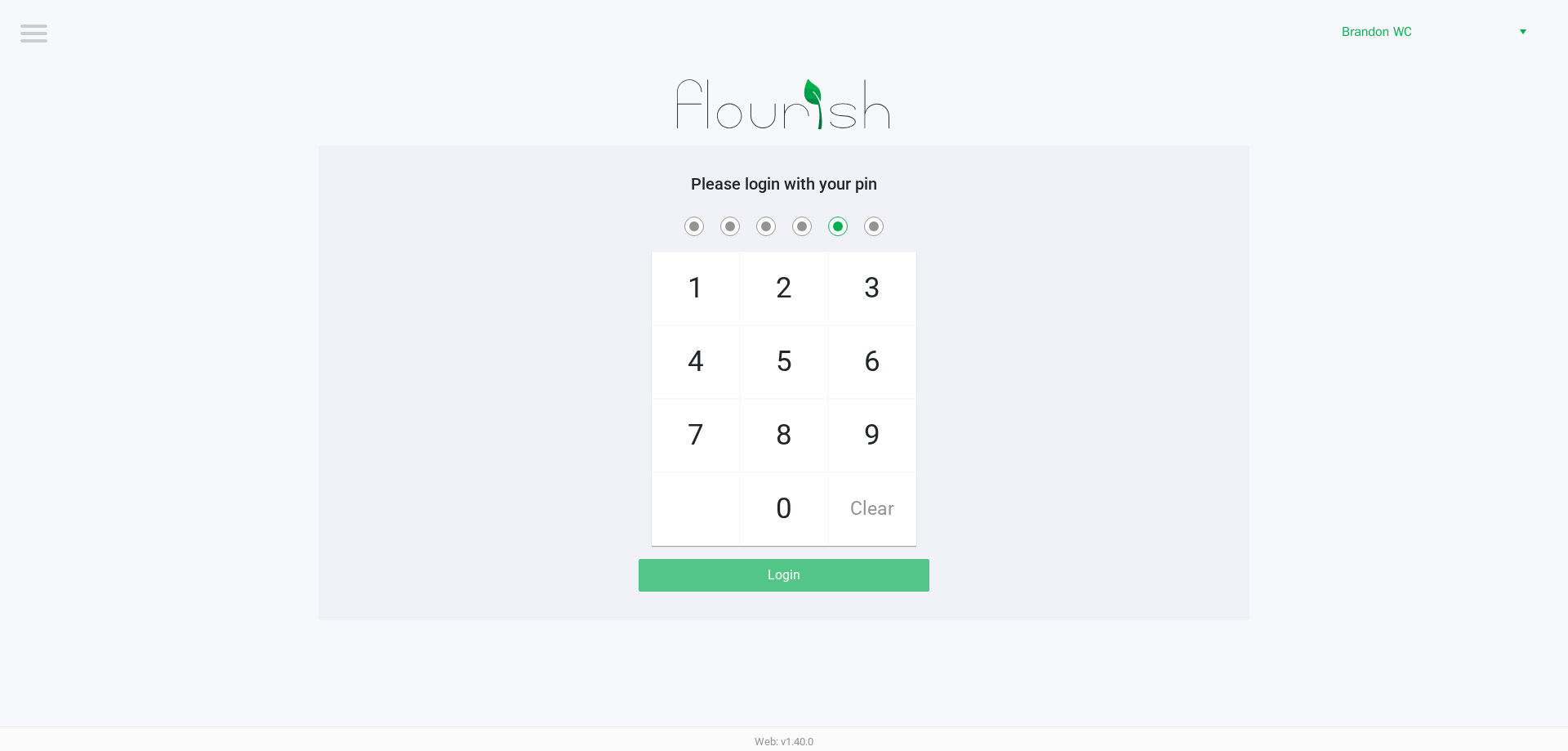 checkbox on "false" 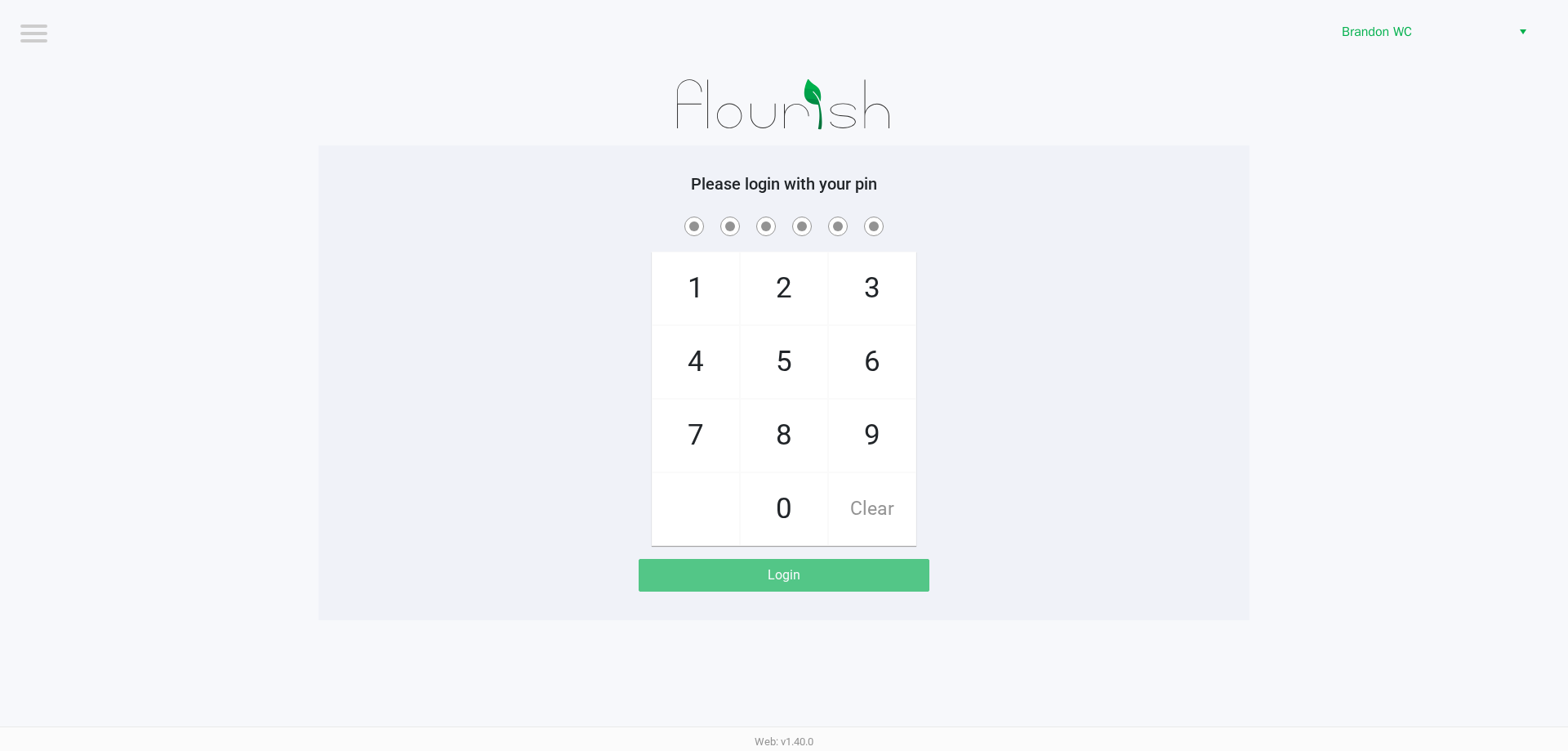 checkbox on "true" 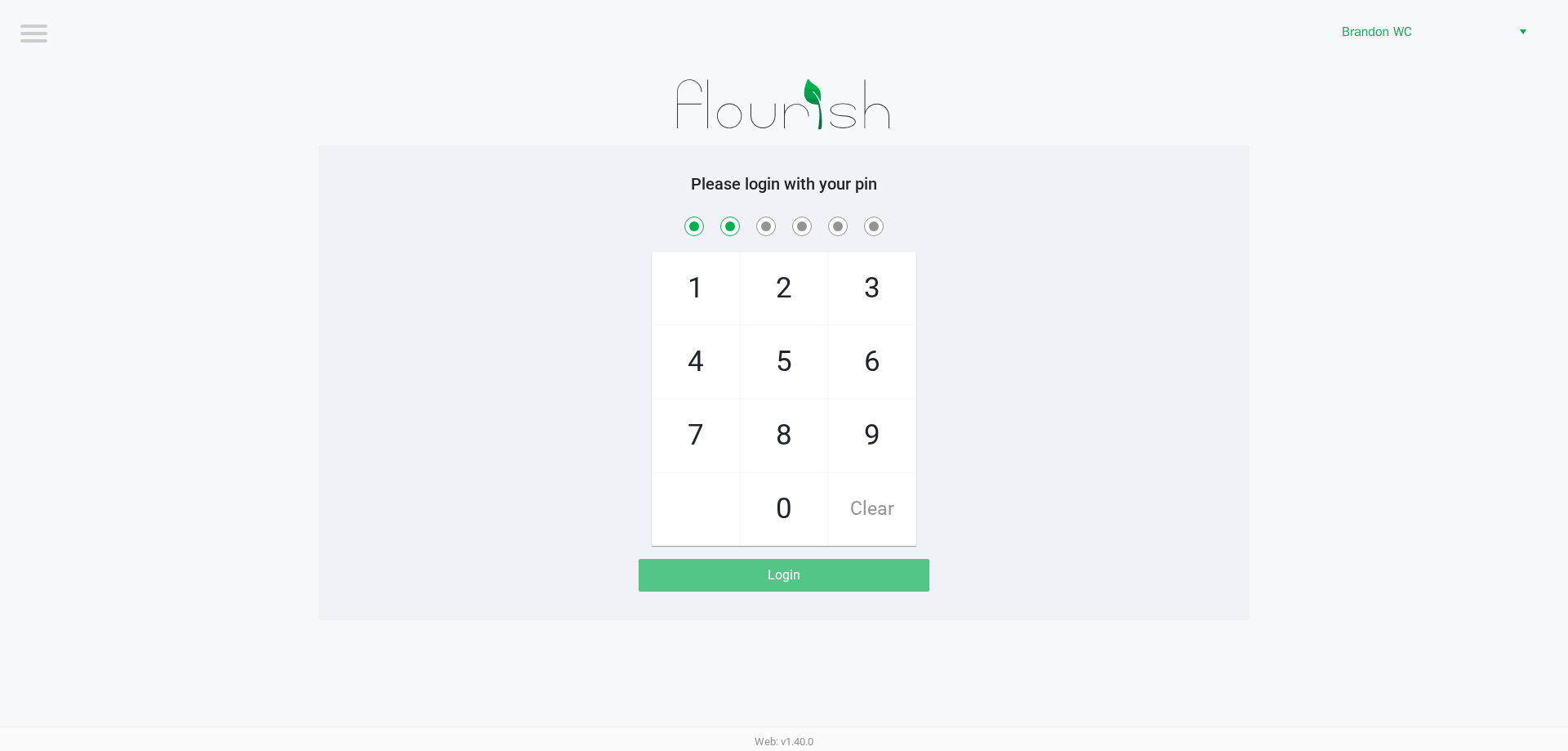 checkbox on "true" 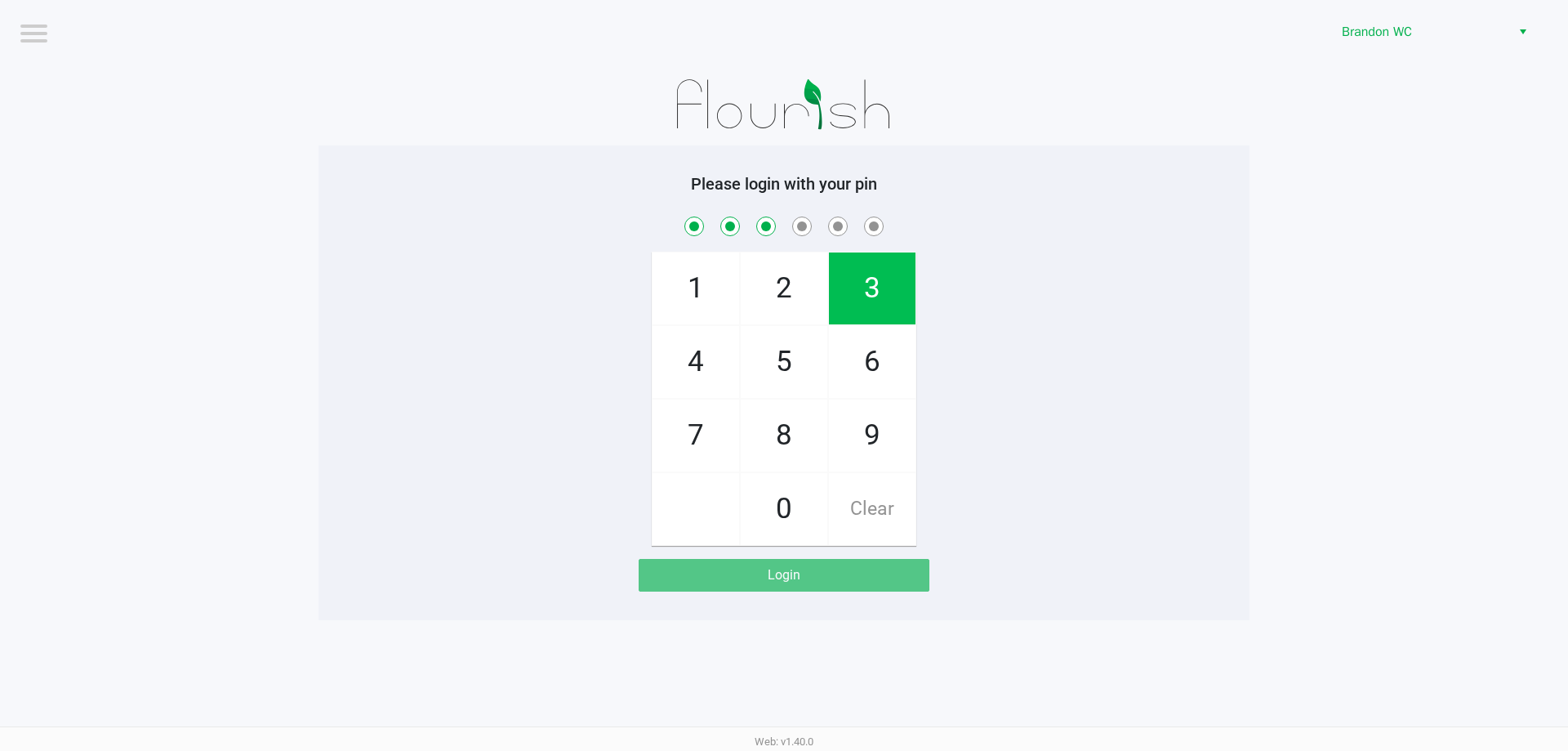 checkbox on "true" 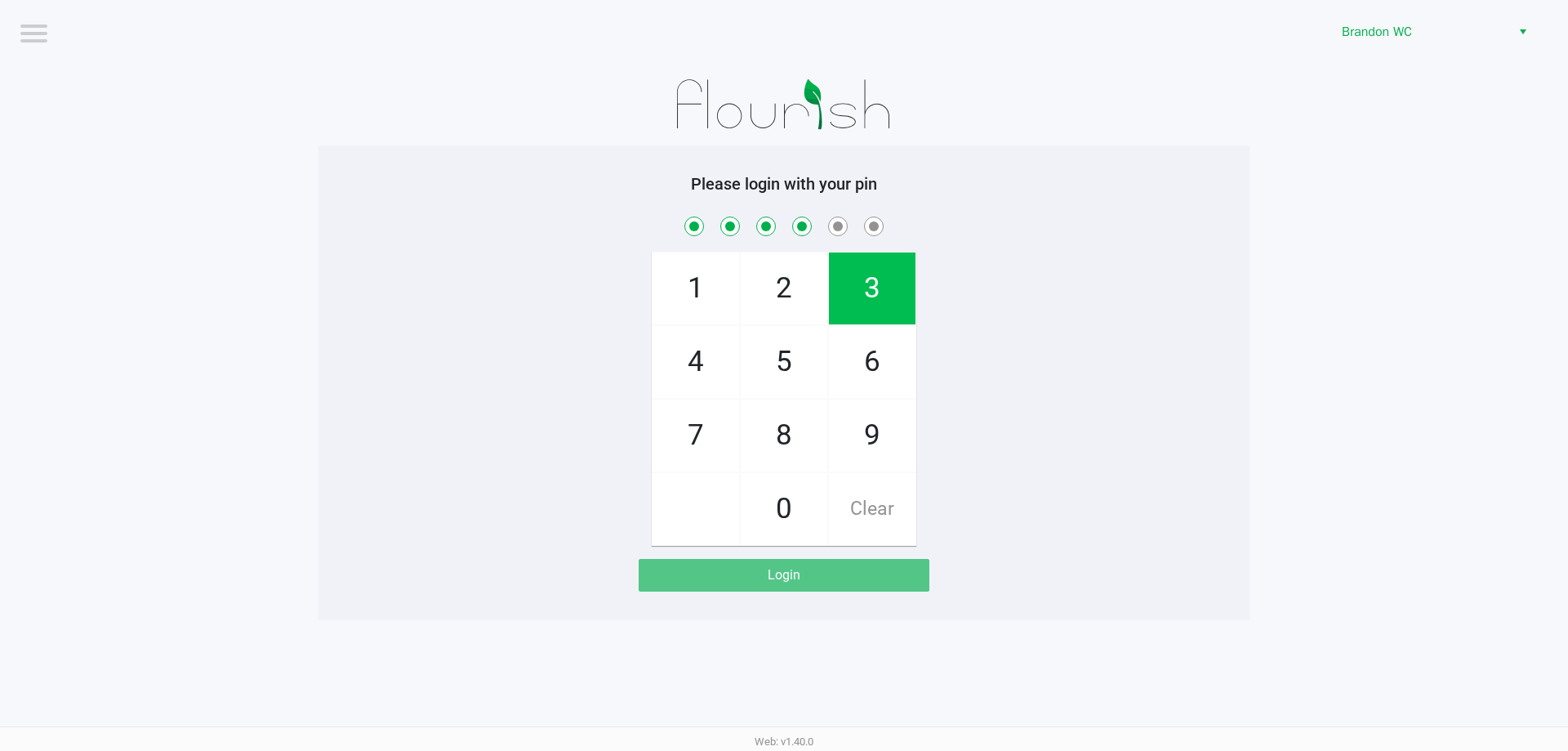 checkbox on "true" 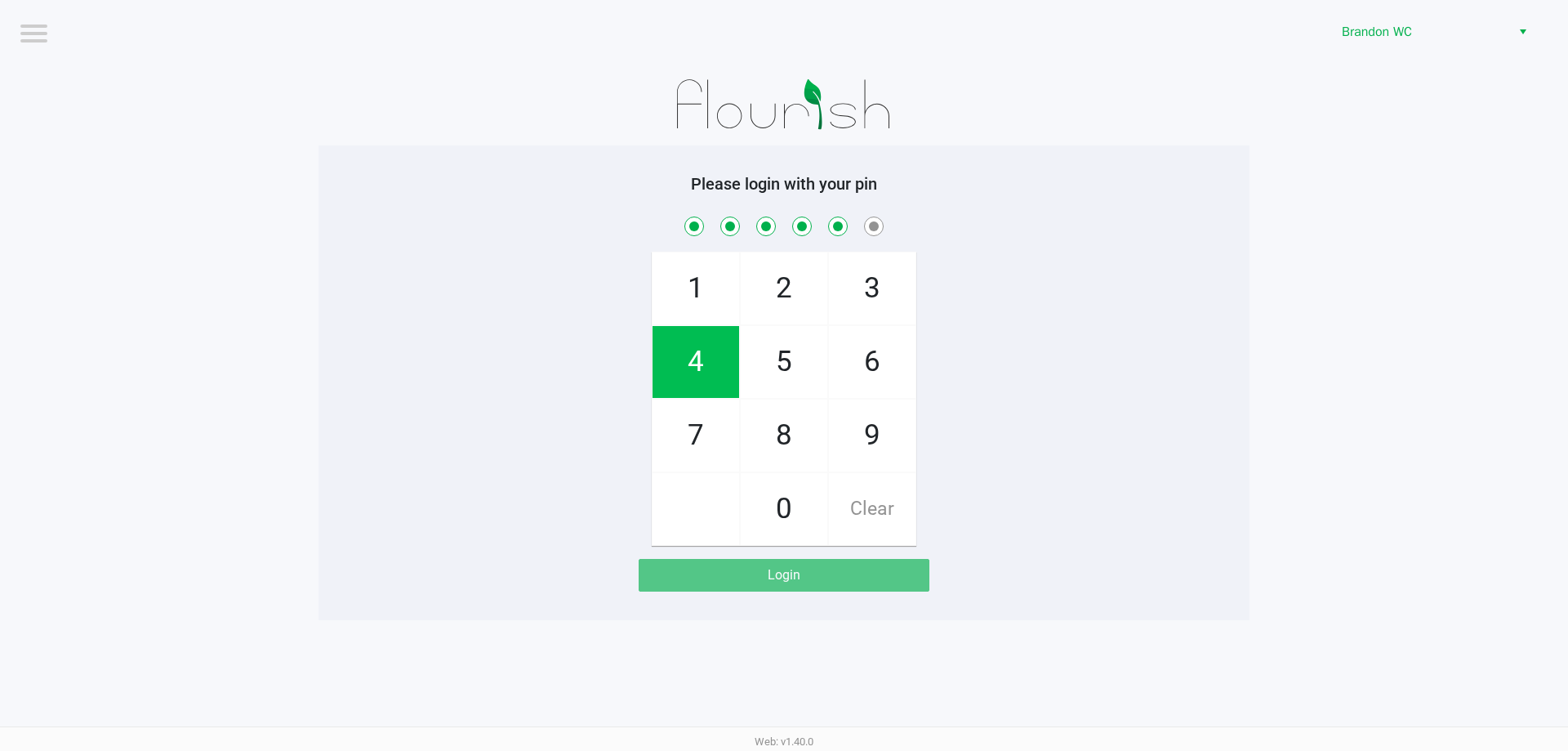 checkbox on "true" 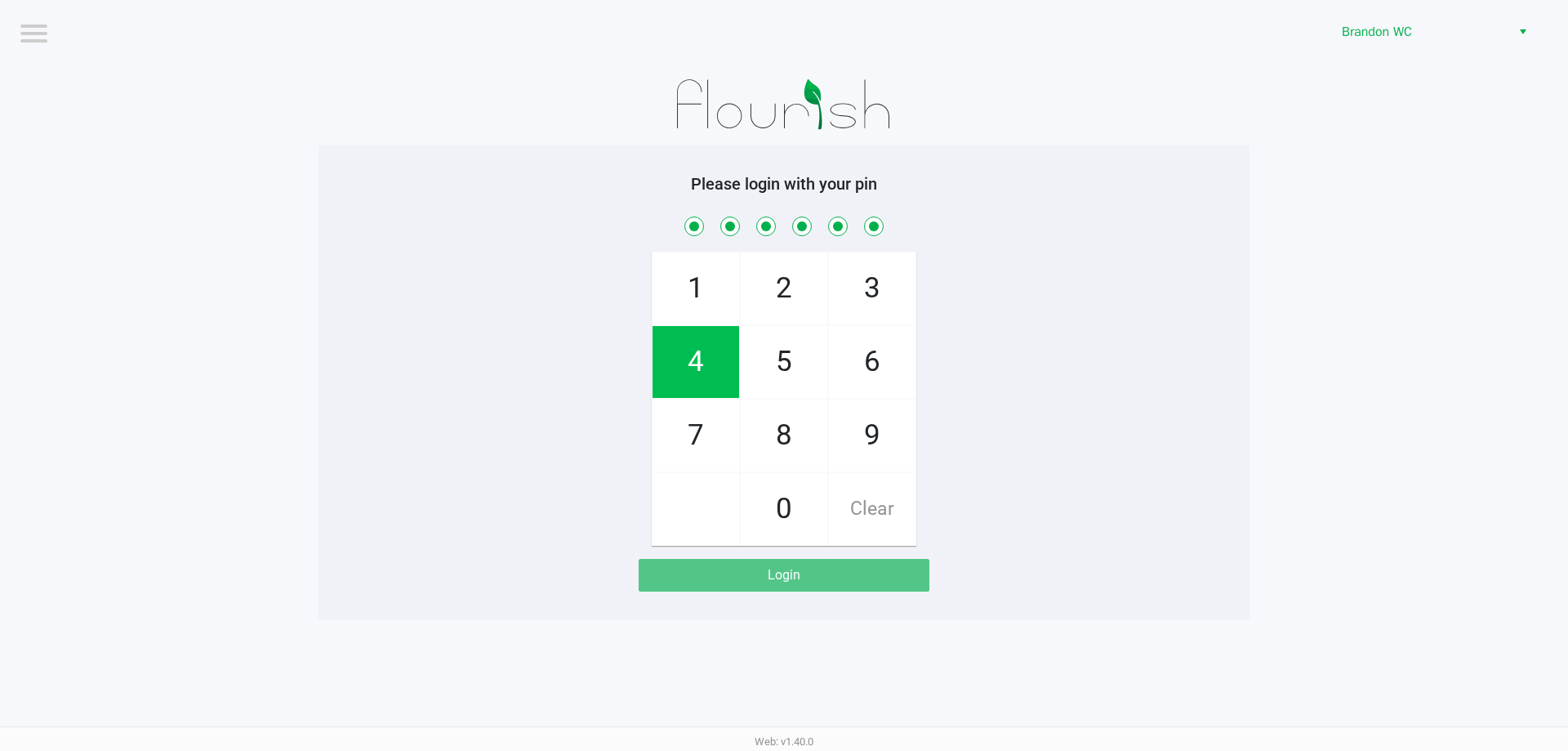 checkbox on "true" 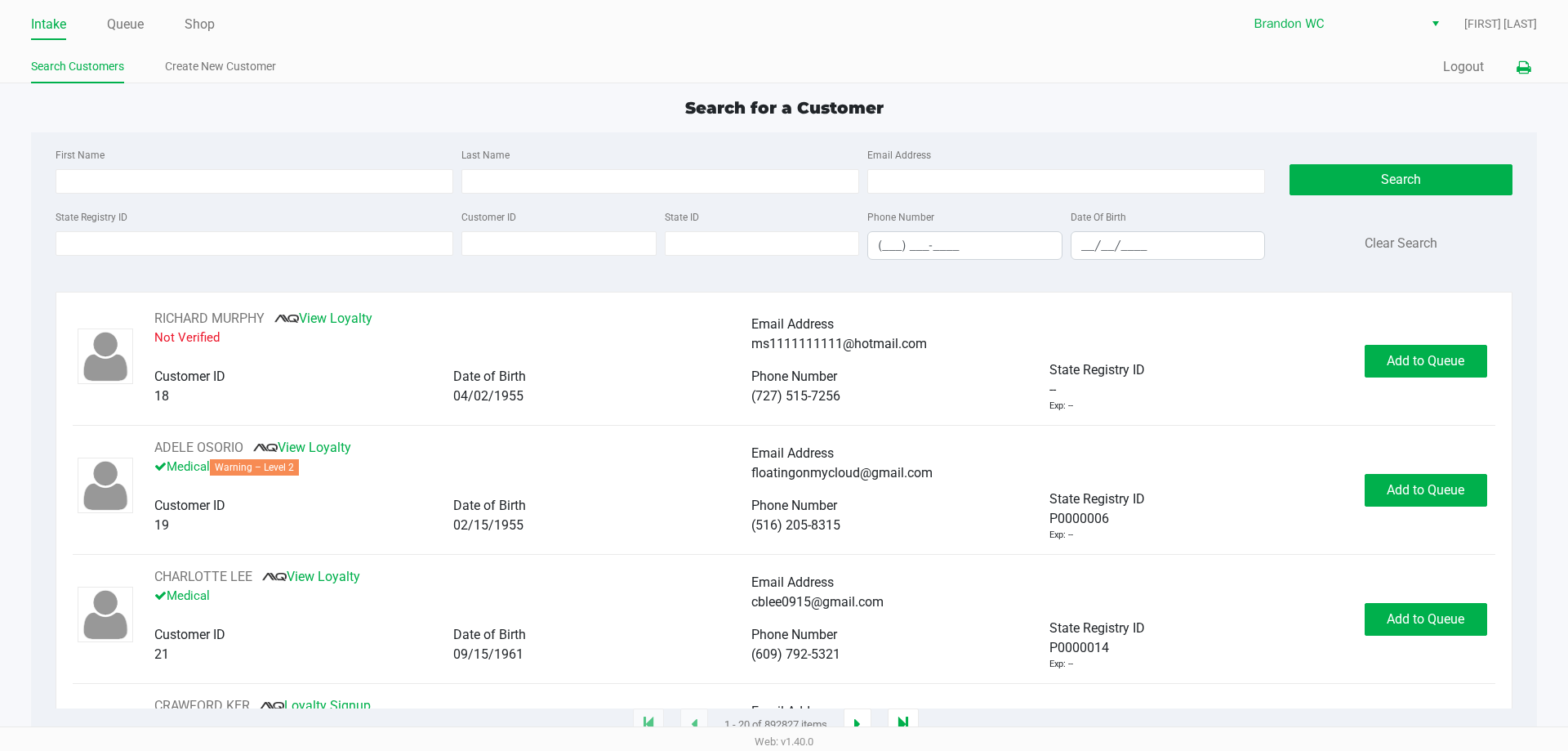 click 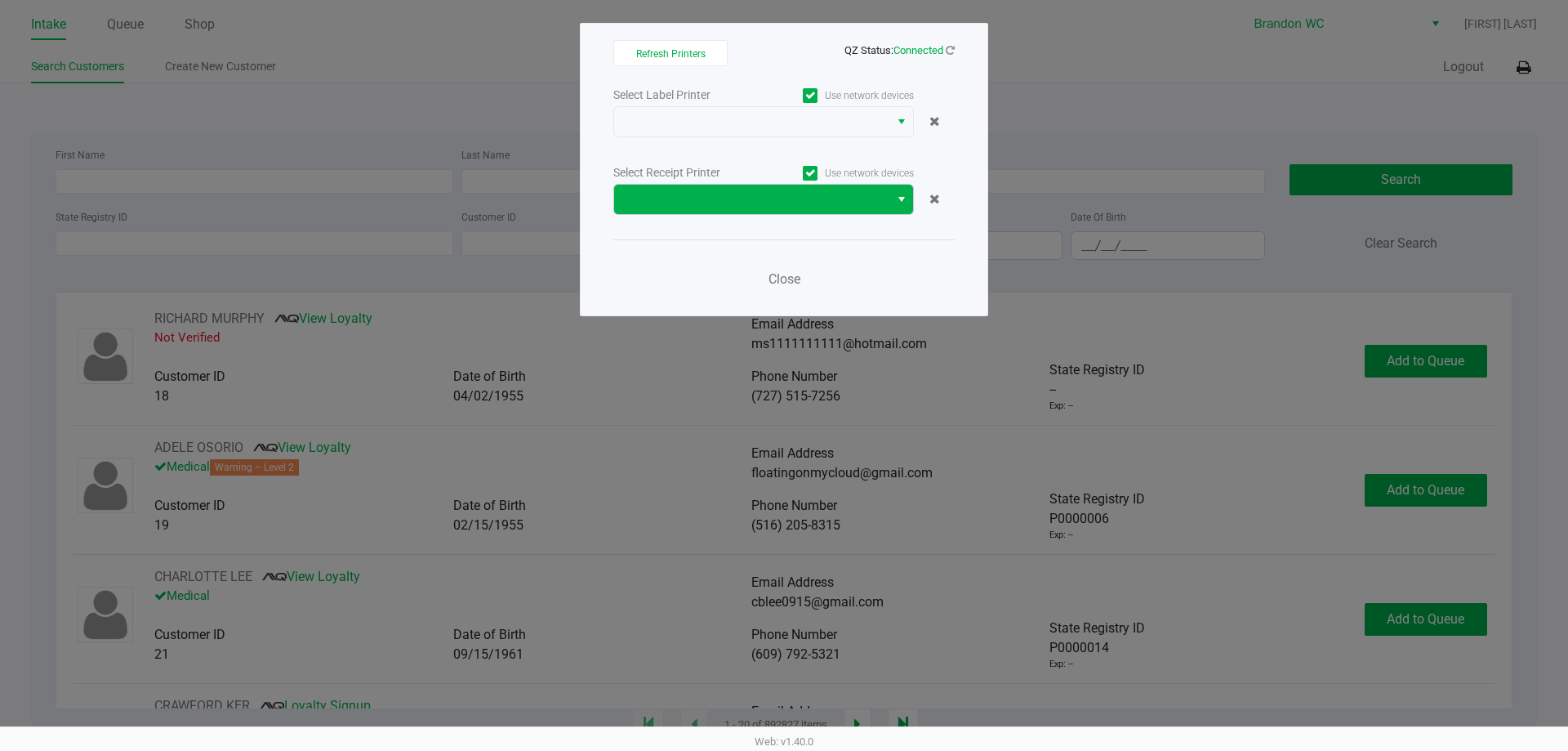 click on "Select Receipt Printer   Use network devices" 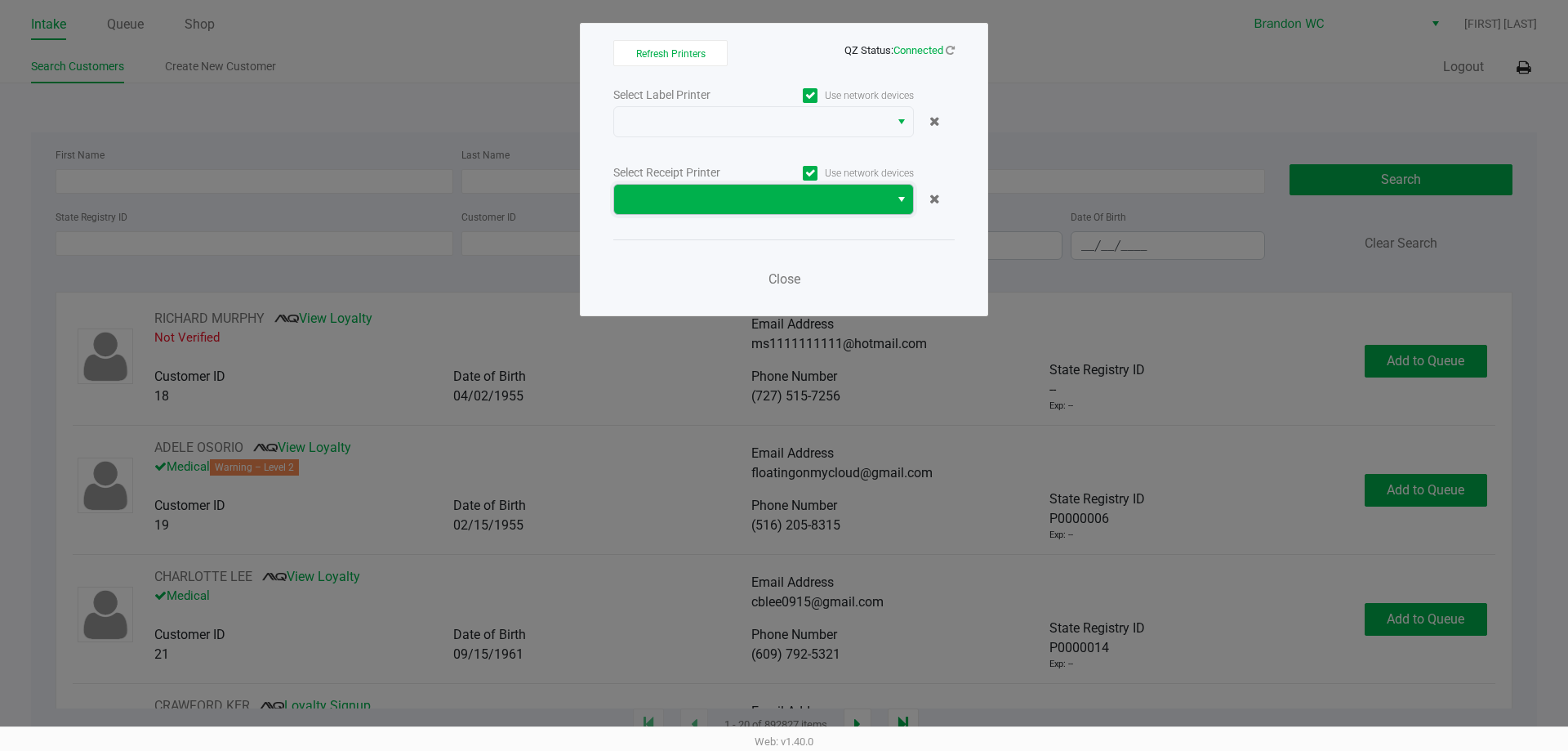 click at bounding box center [751, 199] 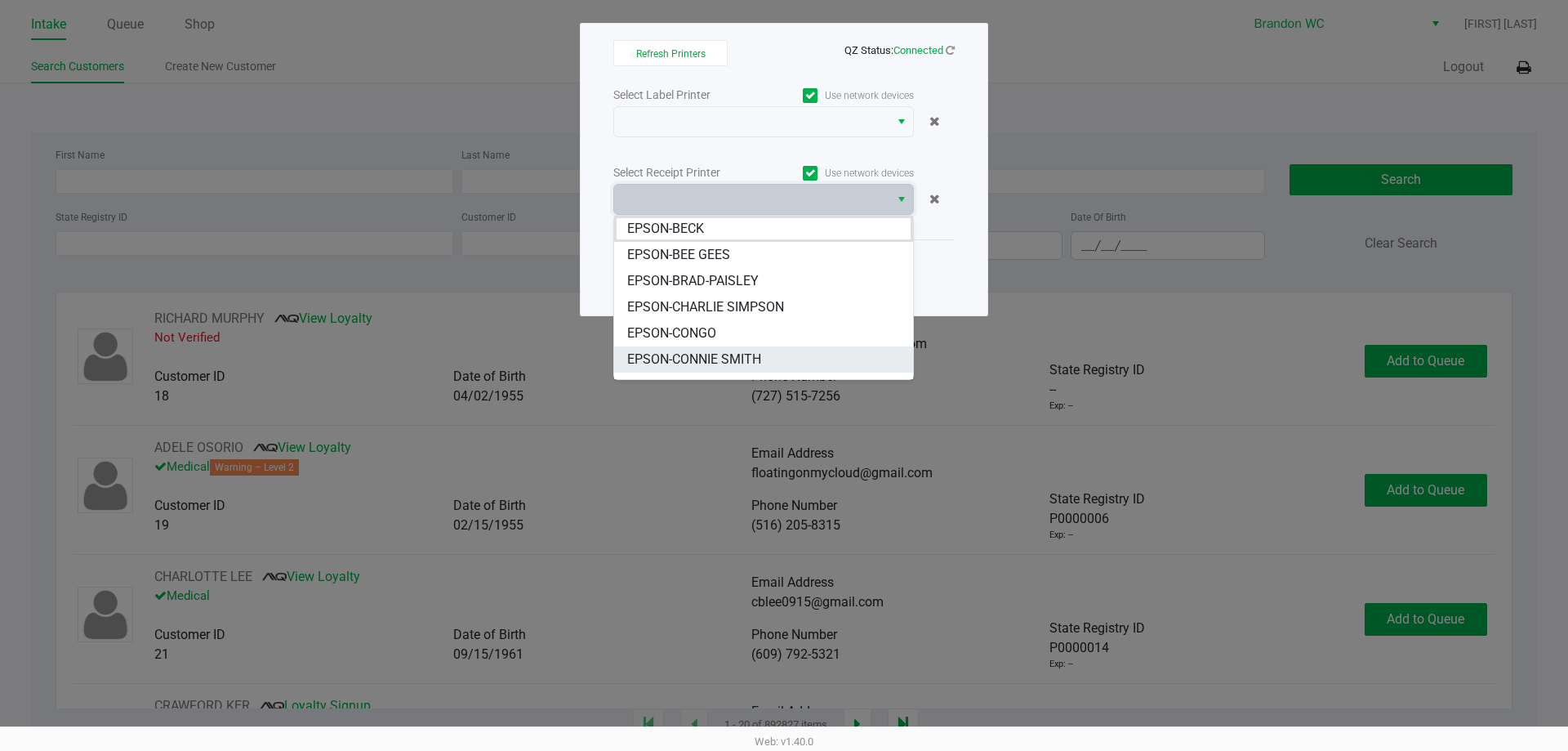 click on "EPSON-CONNIE SMITH" at bounding box center [764, 360] 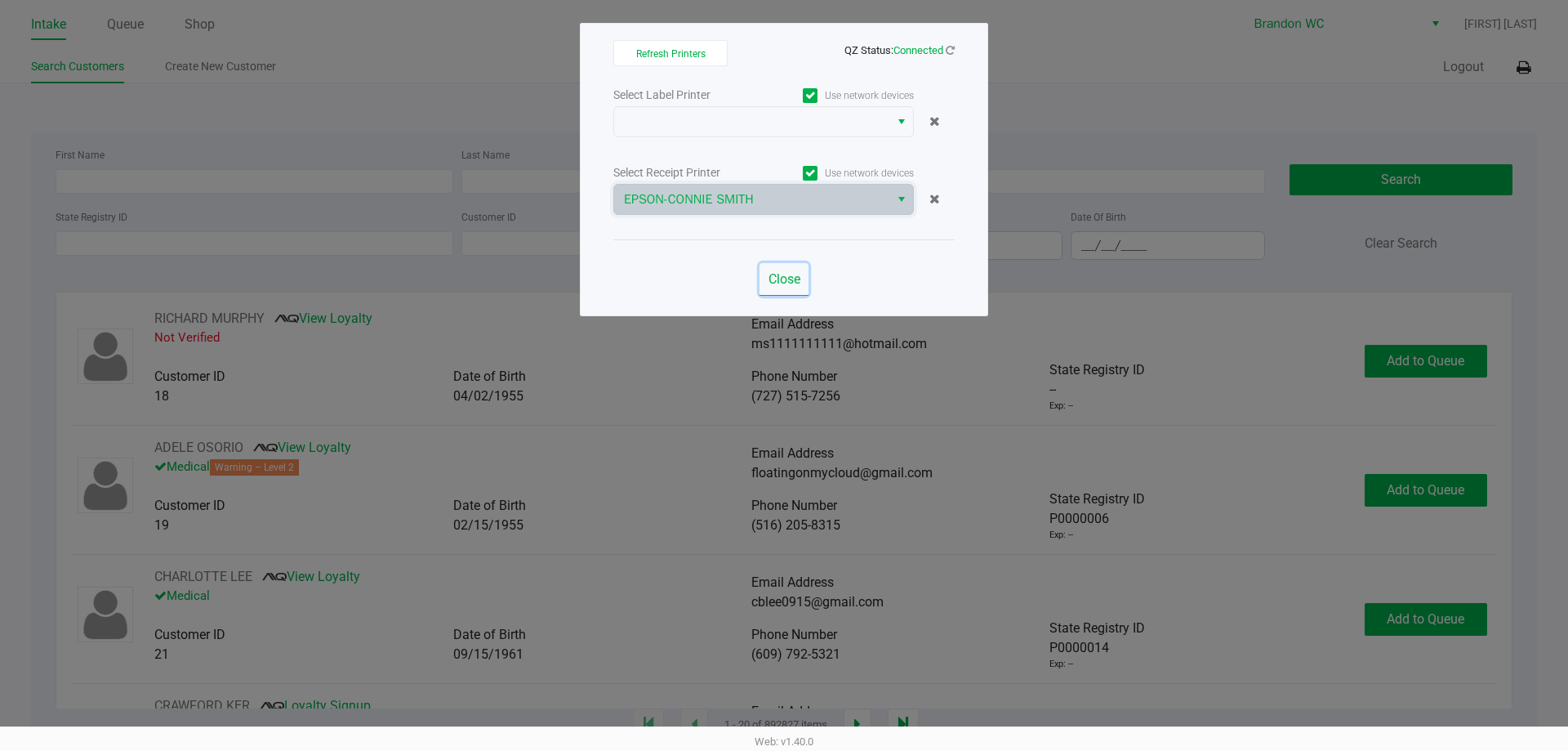 click on "Close" 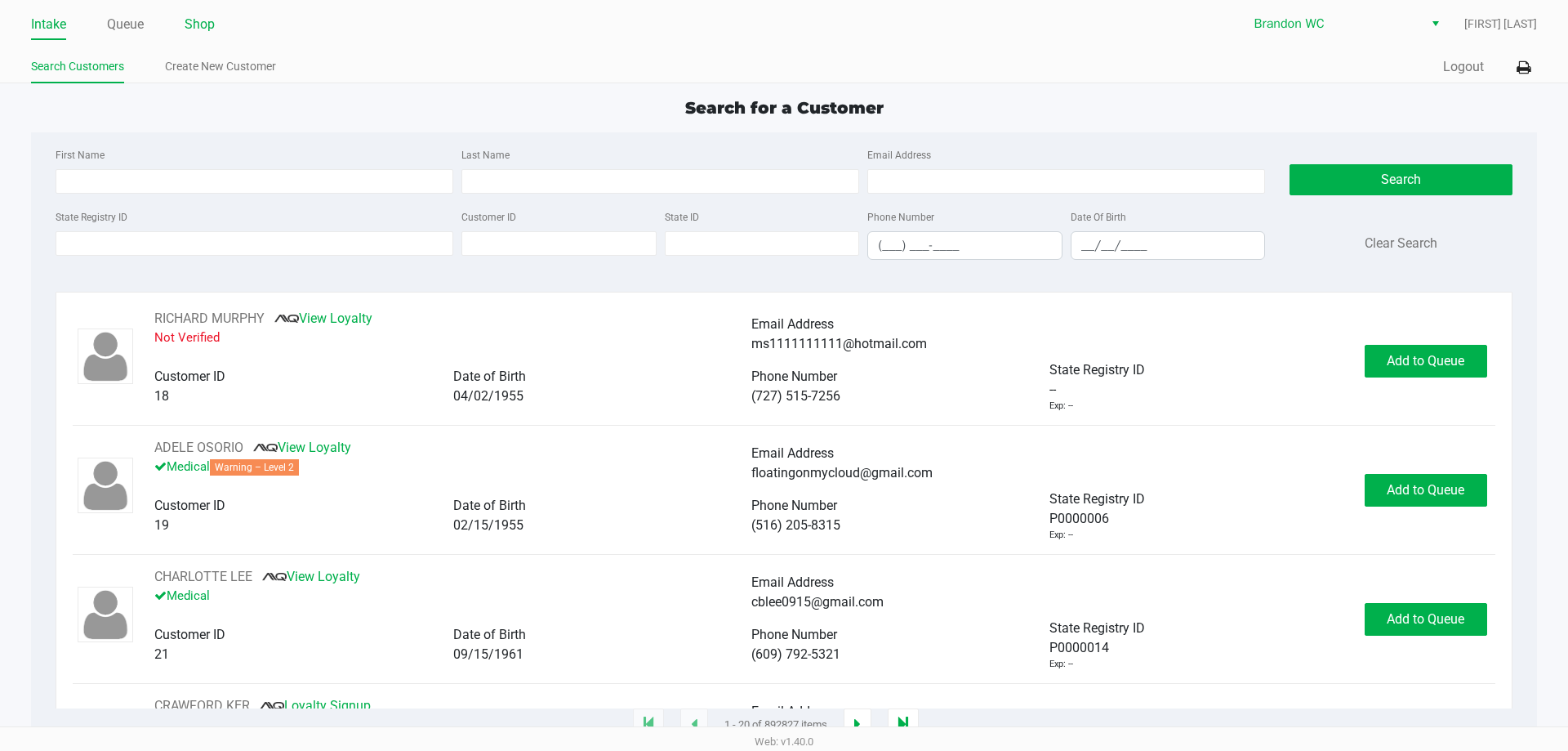 click on "Intake Queue Shop" 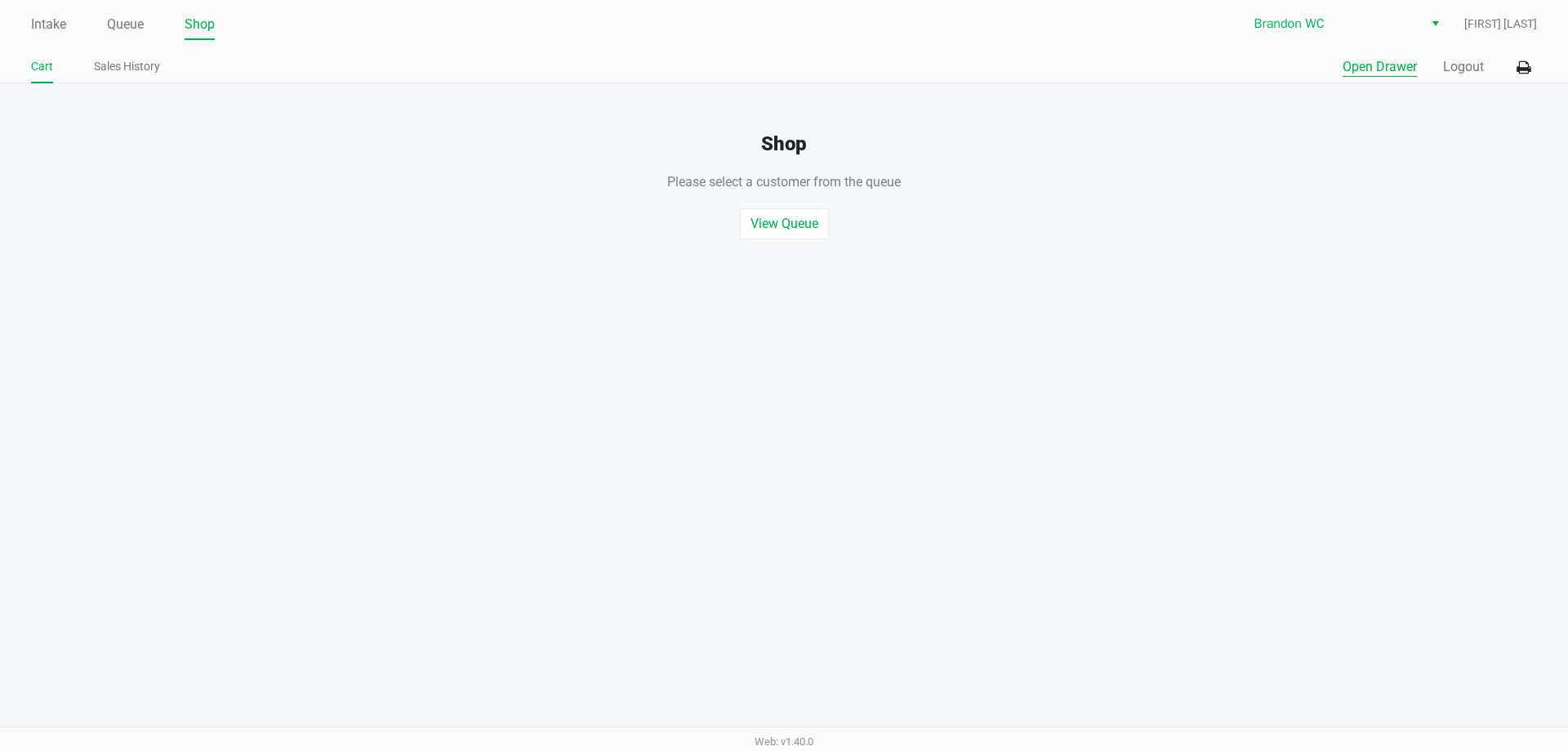 click on "Open Drawer" 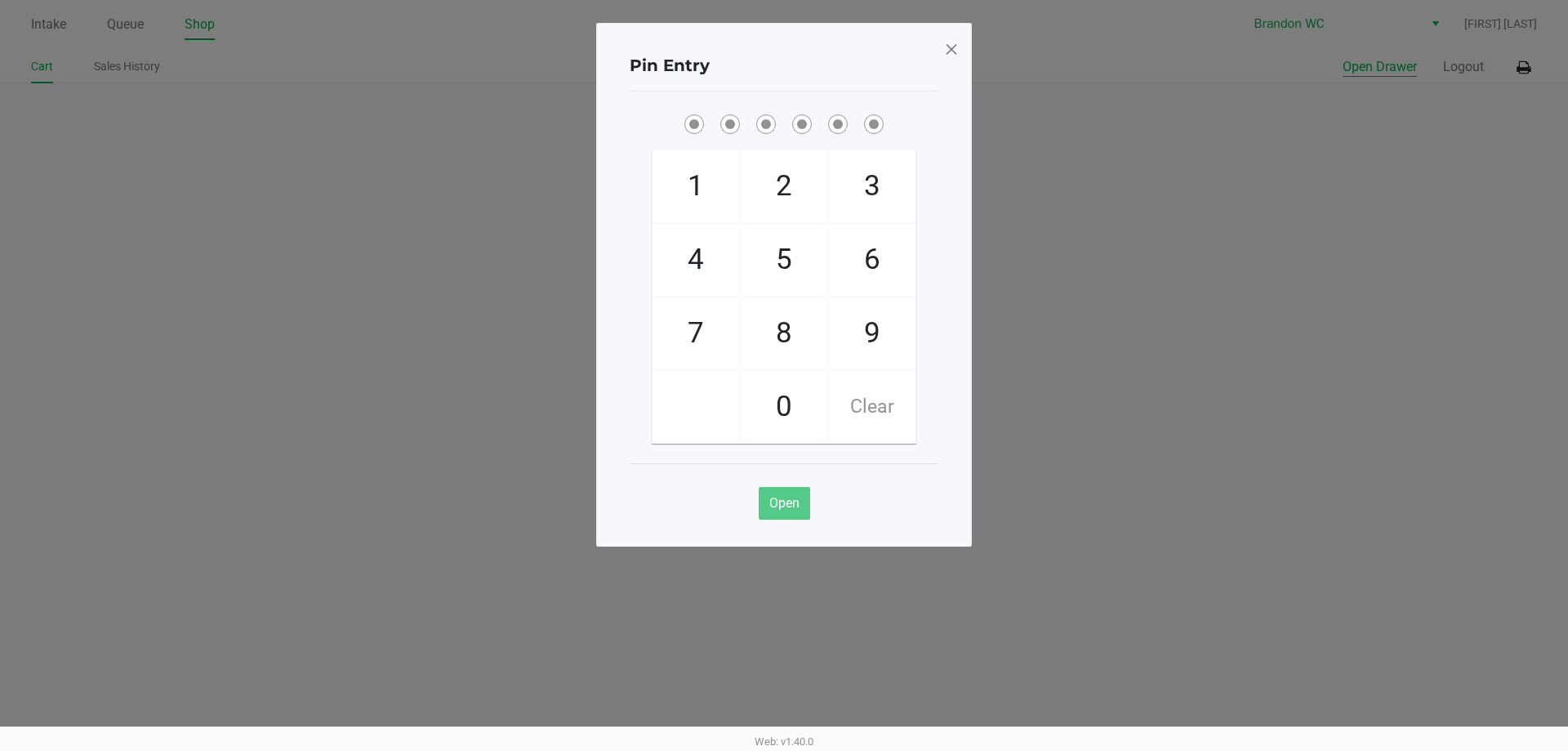 type 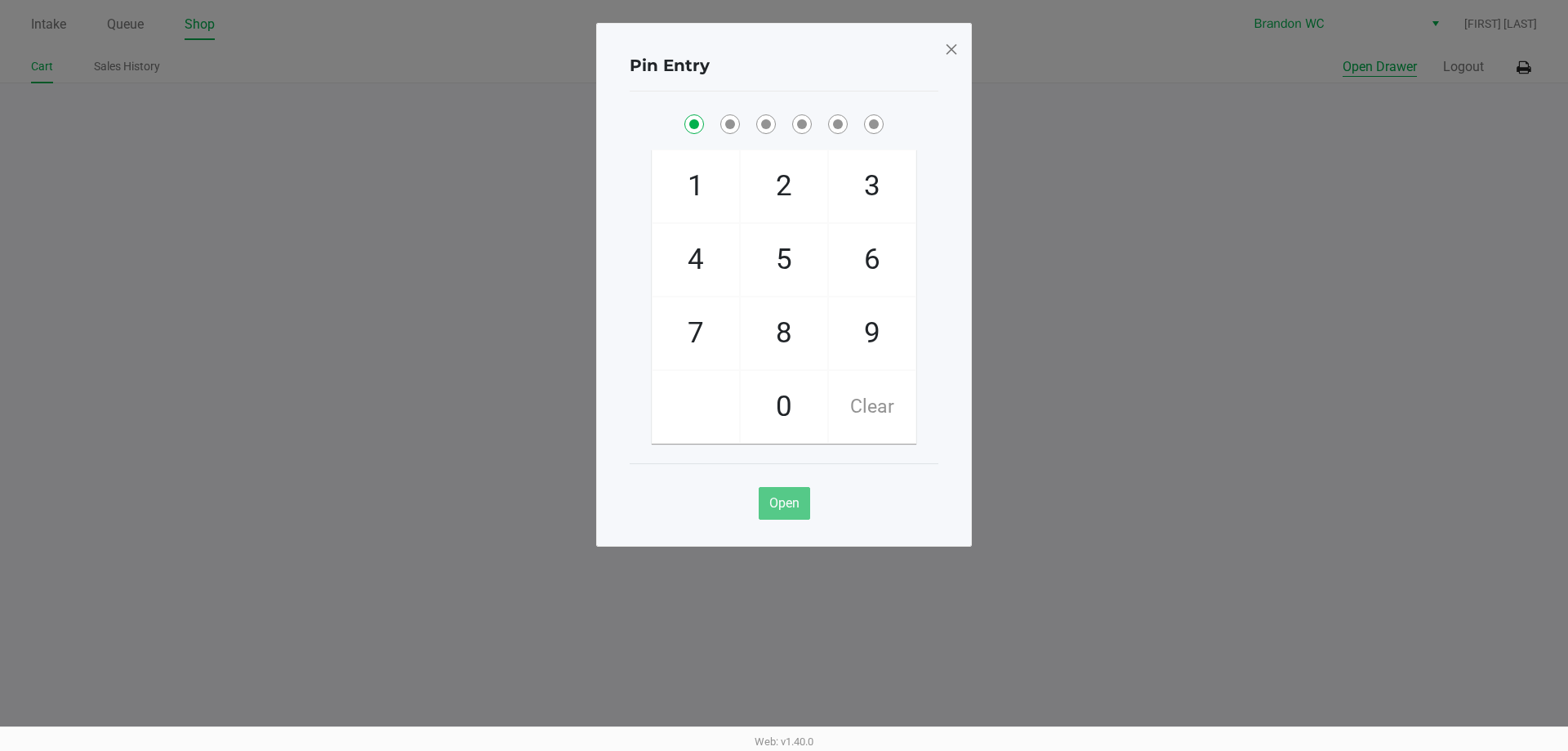 checkbox on "true" 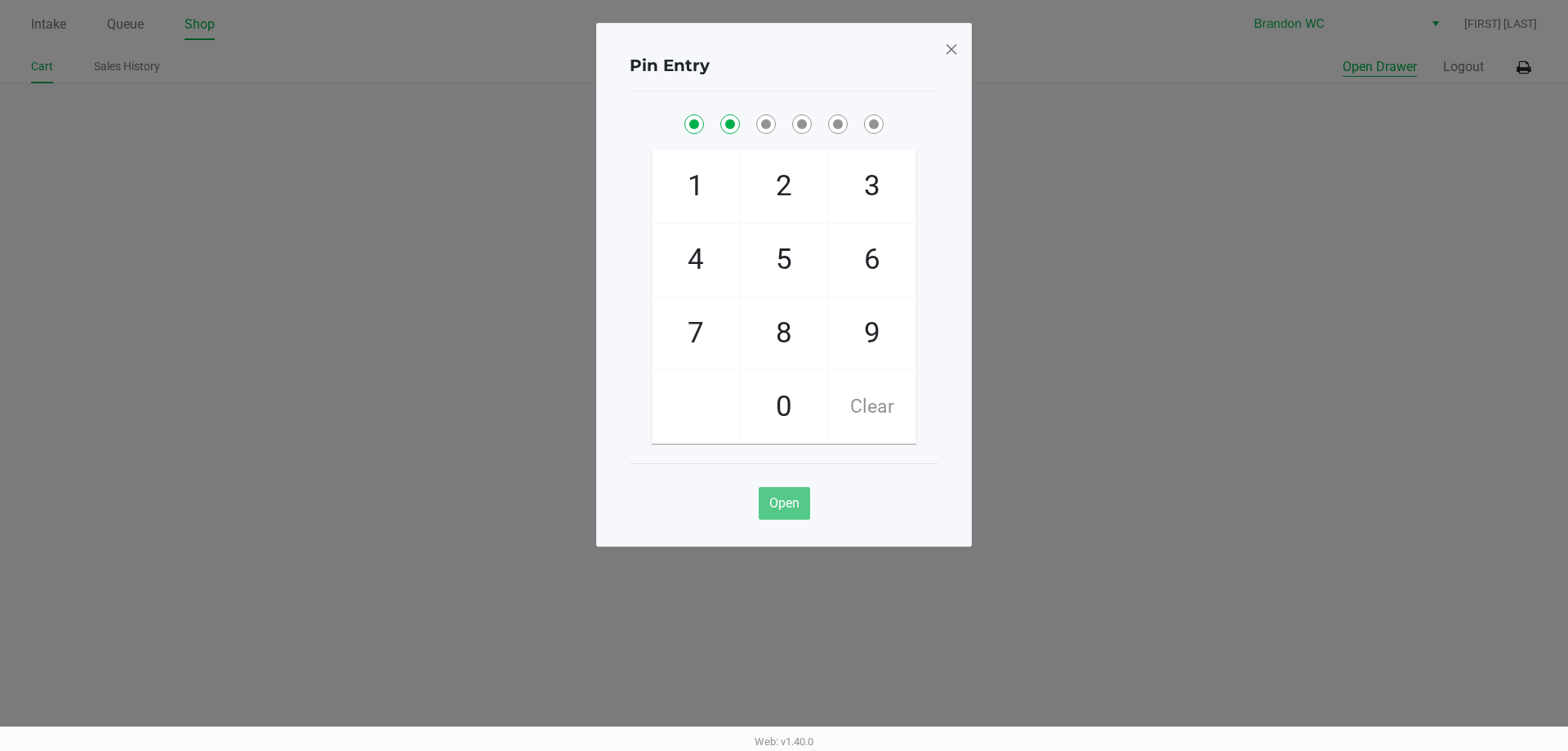 checkbox on "true" 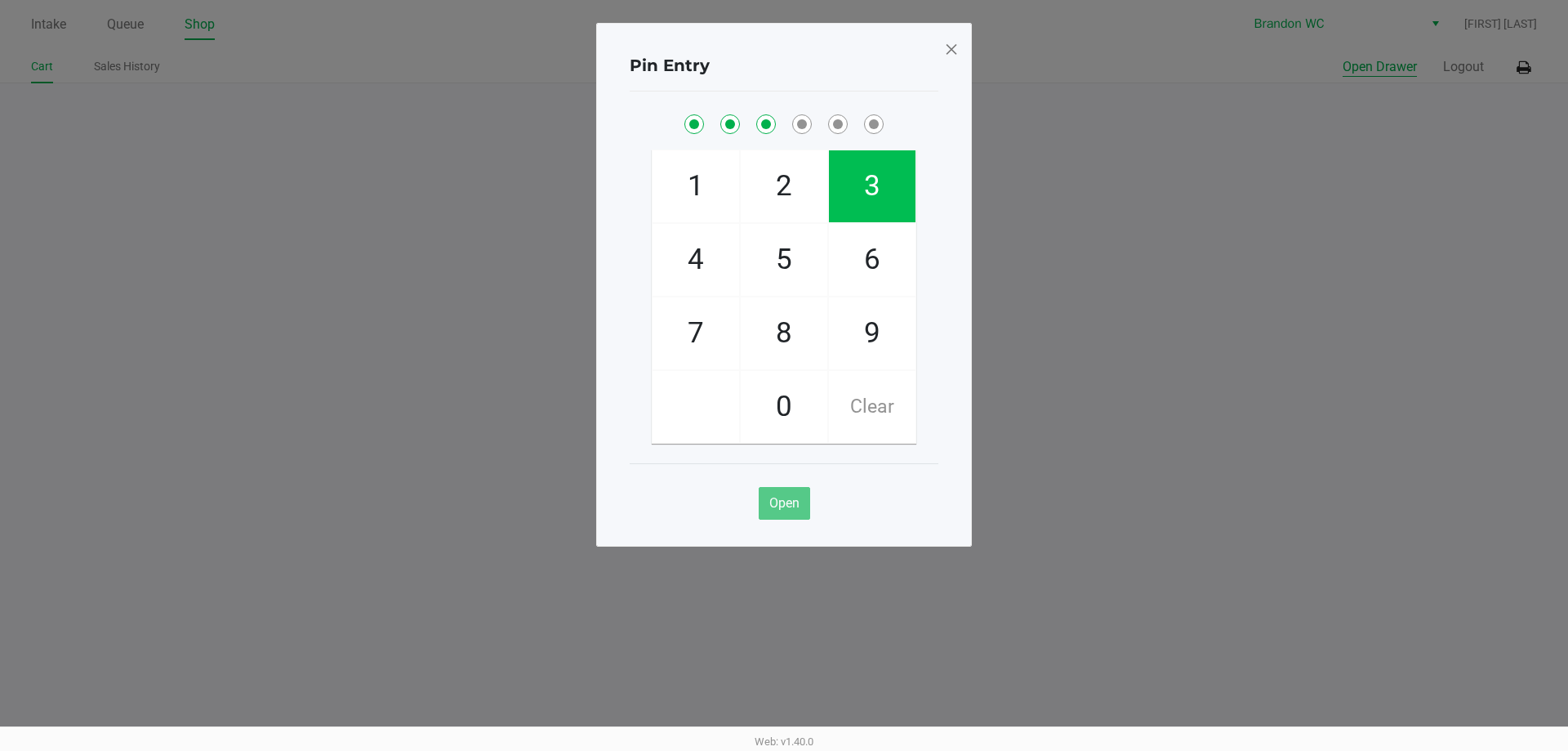 checkbox on "true" 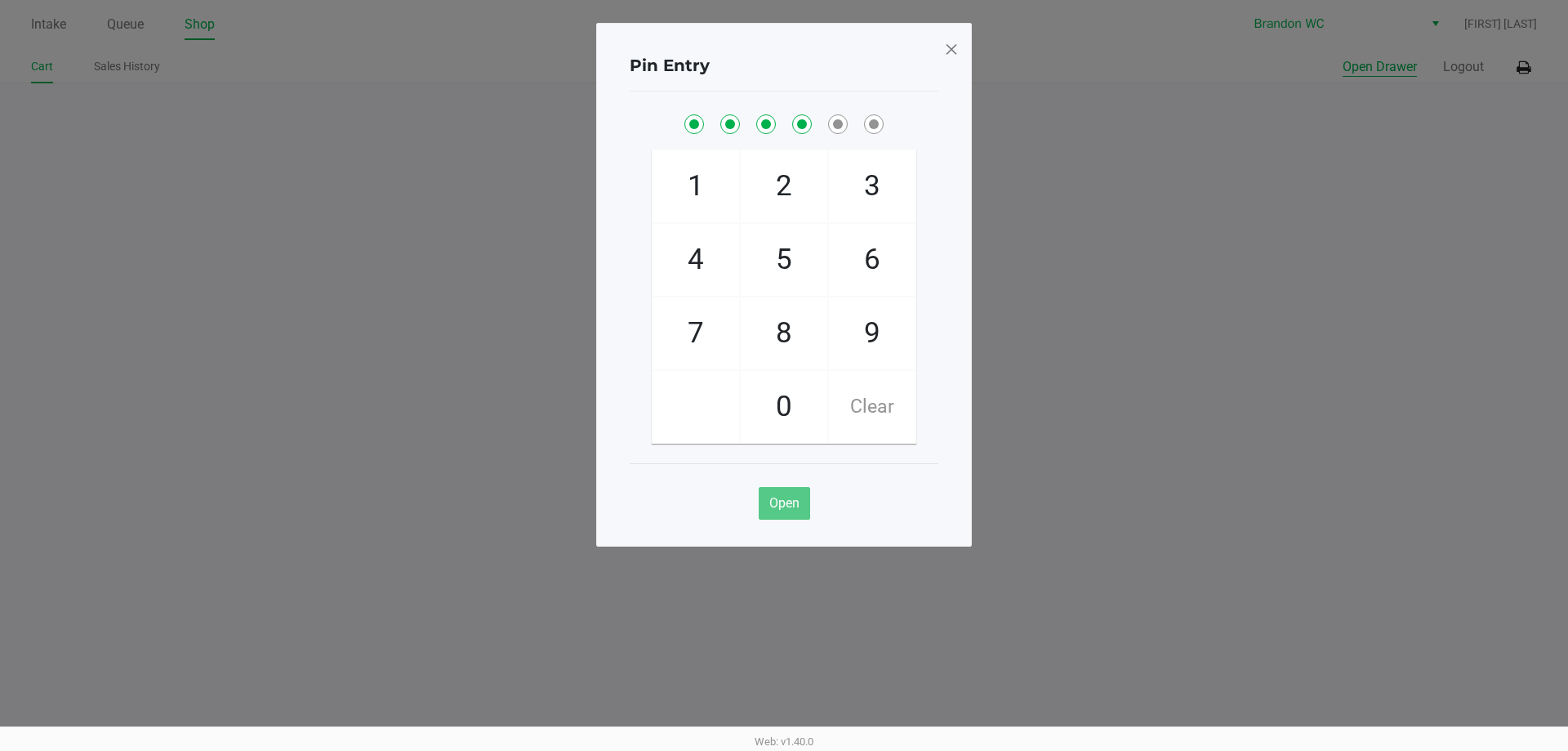 checkbox on "true" 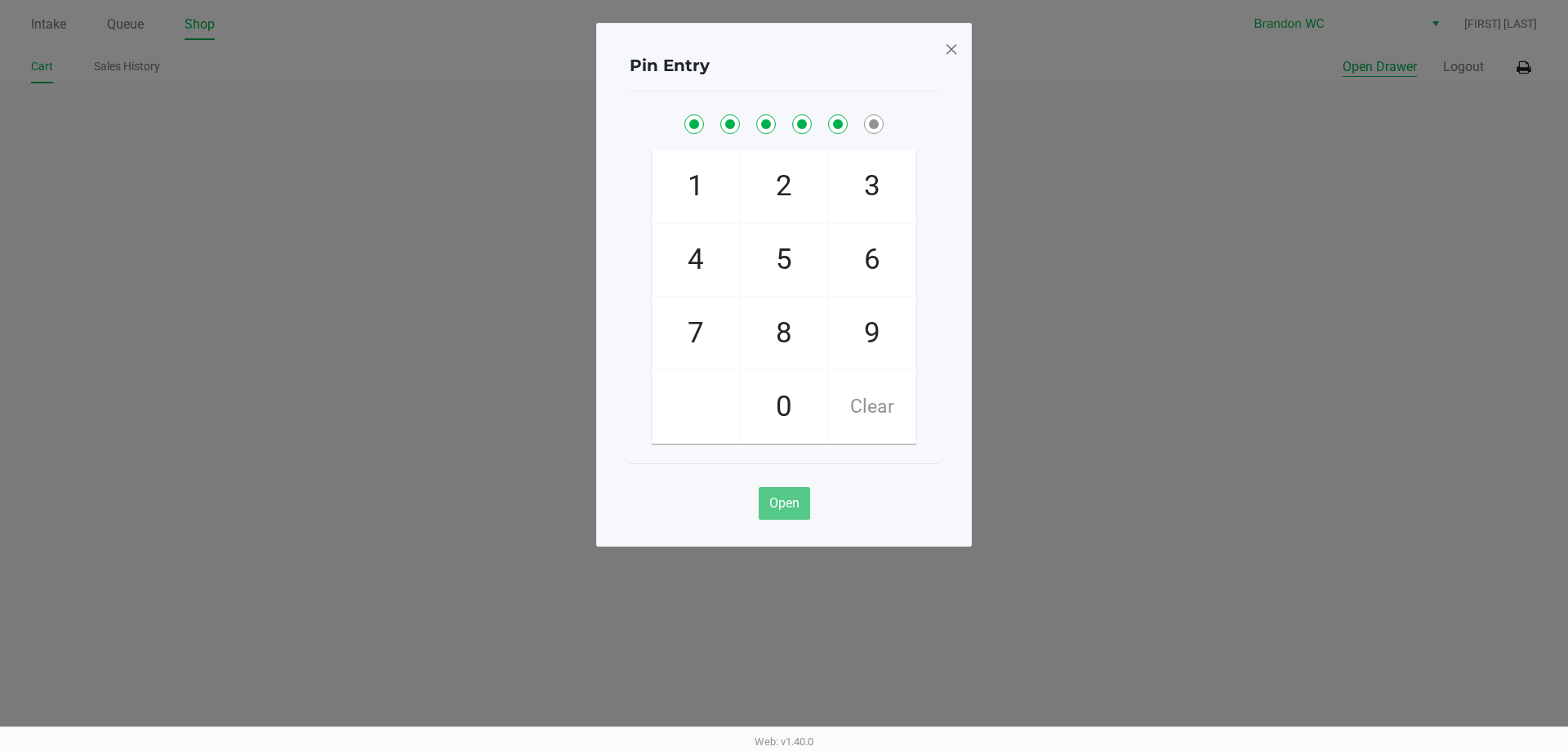 checkbox on "true" 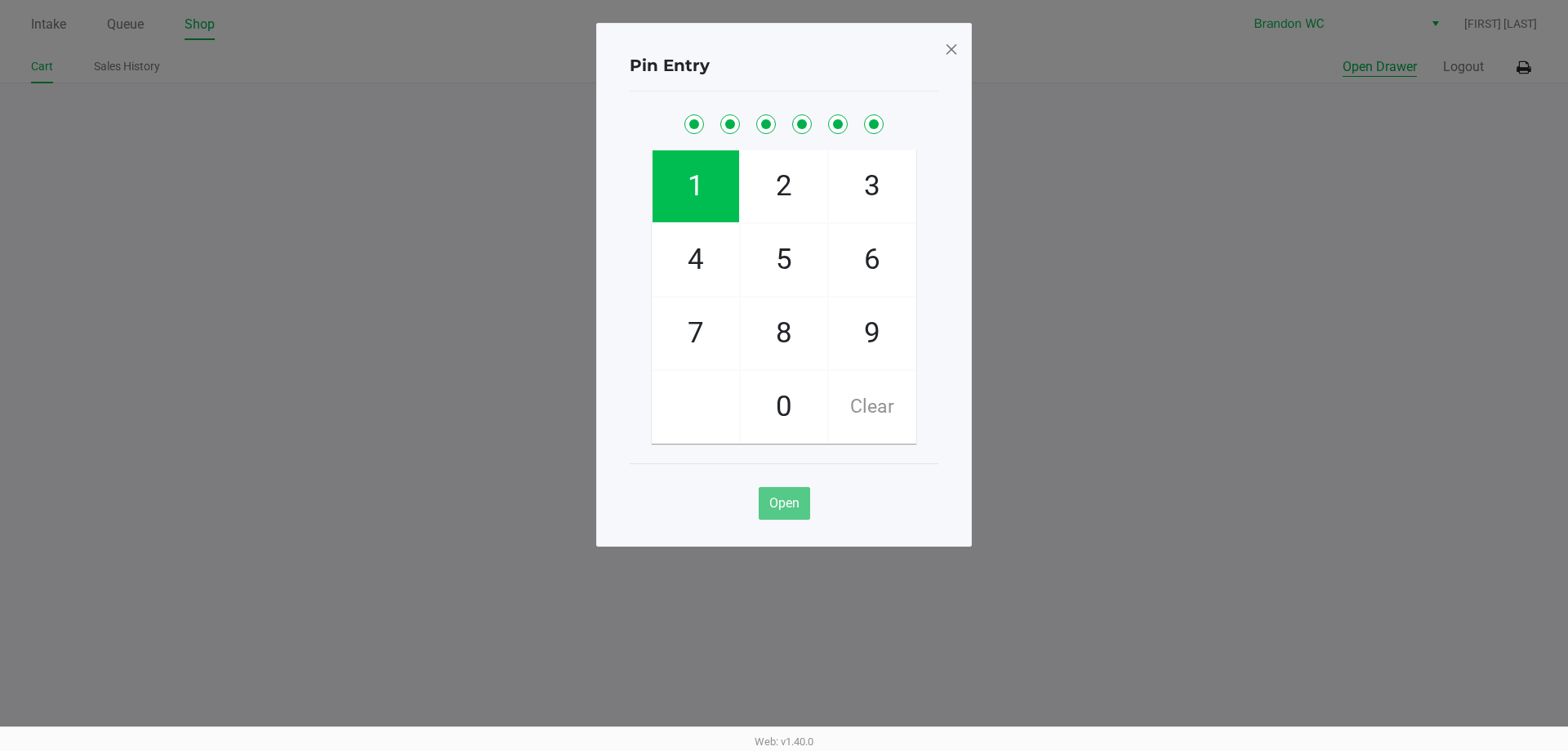 checkbox on "true" 